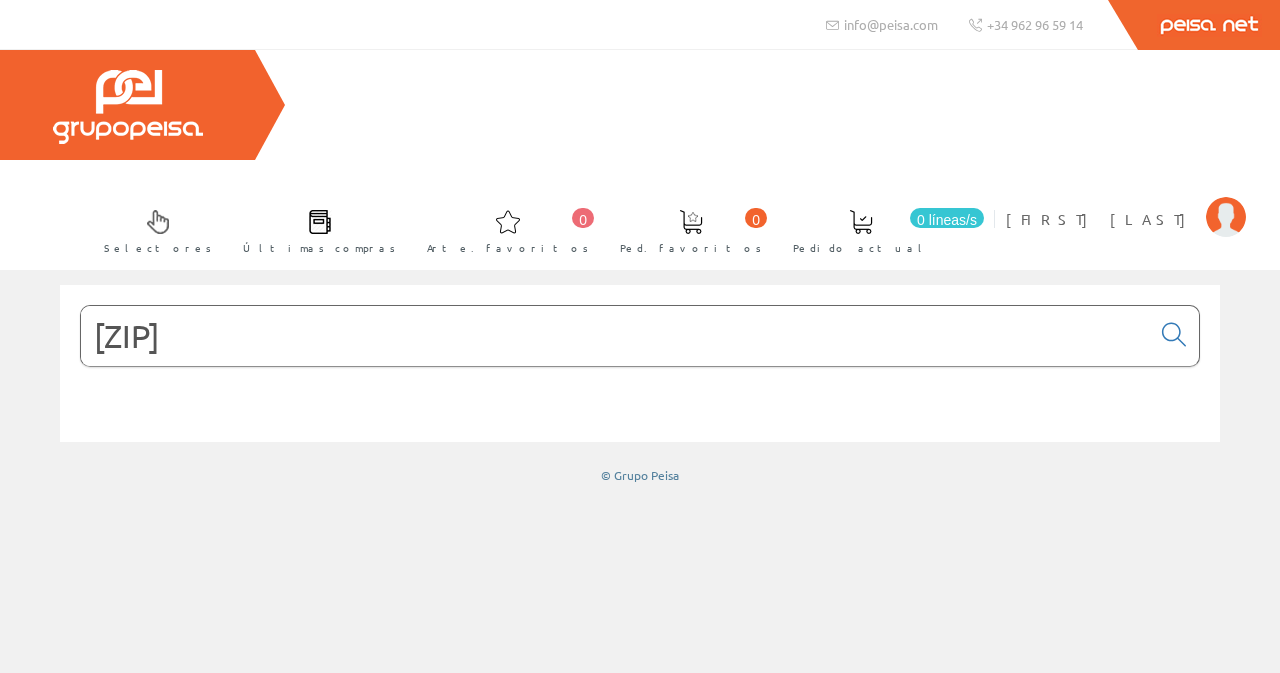 scroll, scrollTop: 0, scrollLeft: 0, axis: both 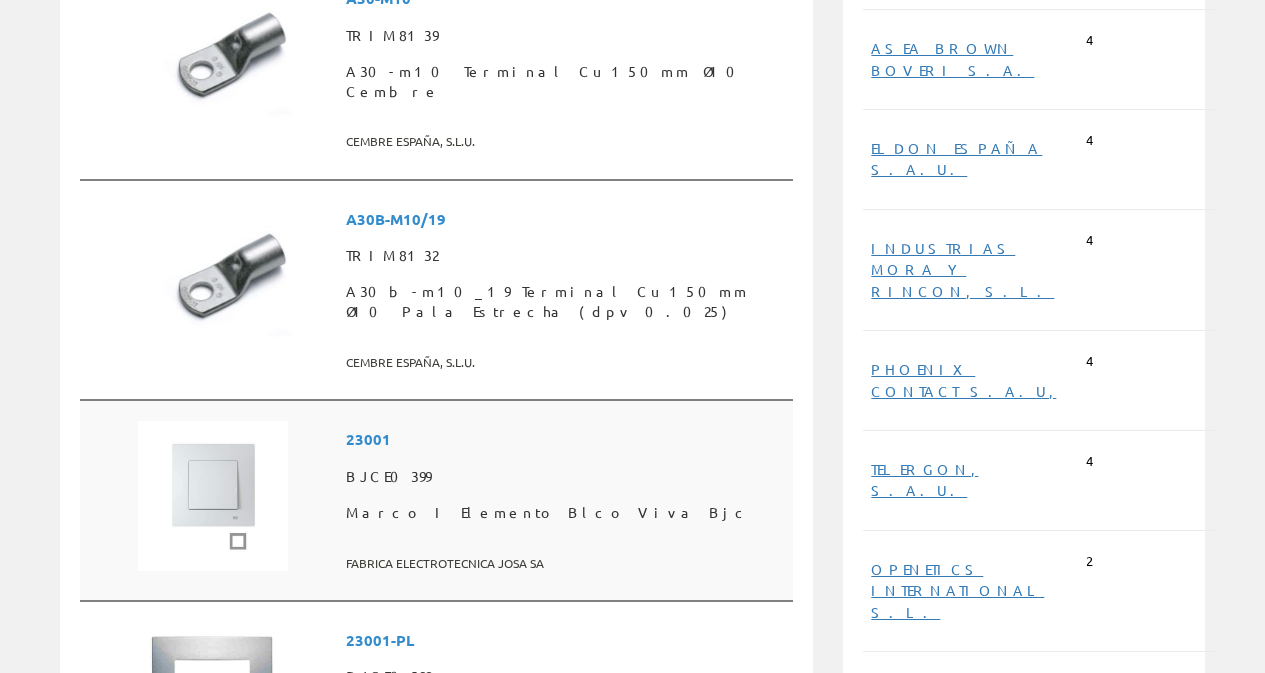 click at bounding box center (213, 496) 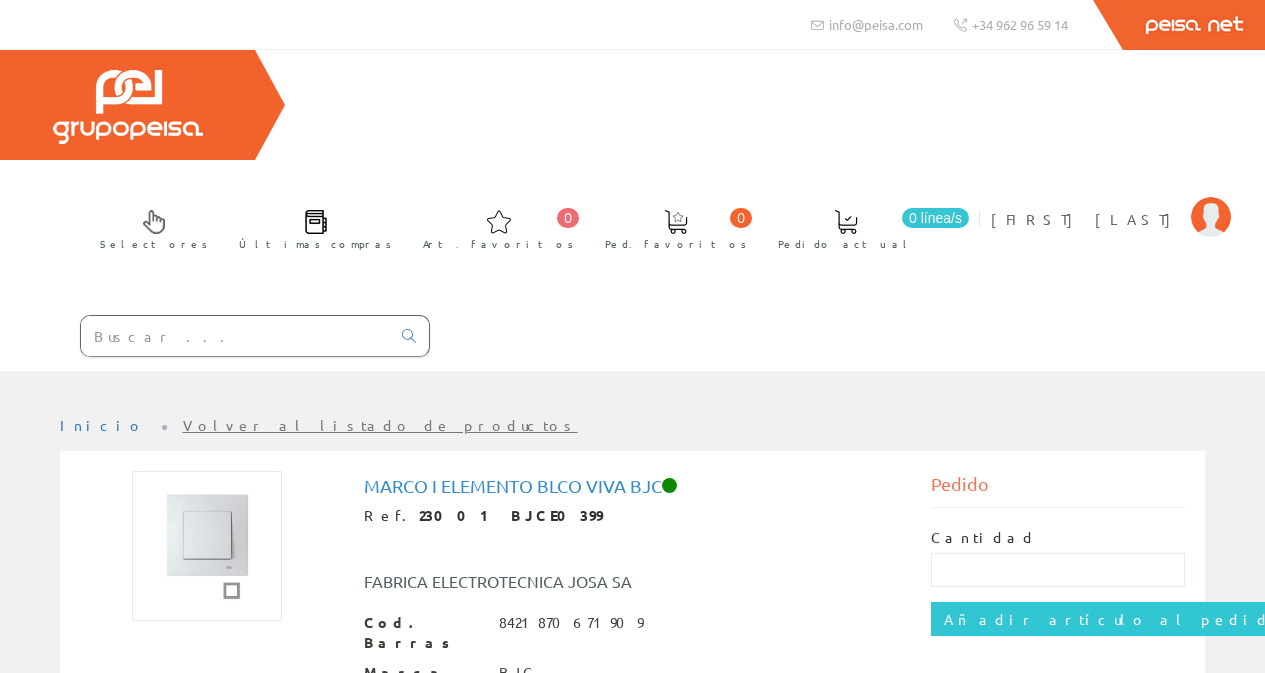scroll, scrollTop: 0, scrollLeft: 0, axis: both 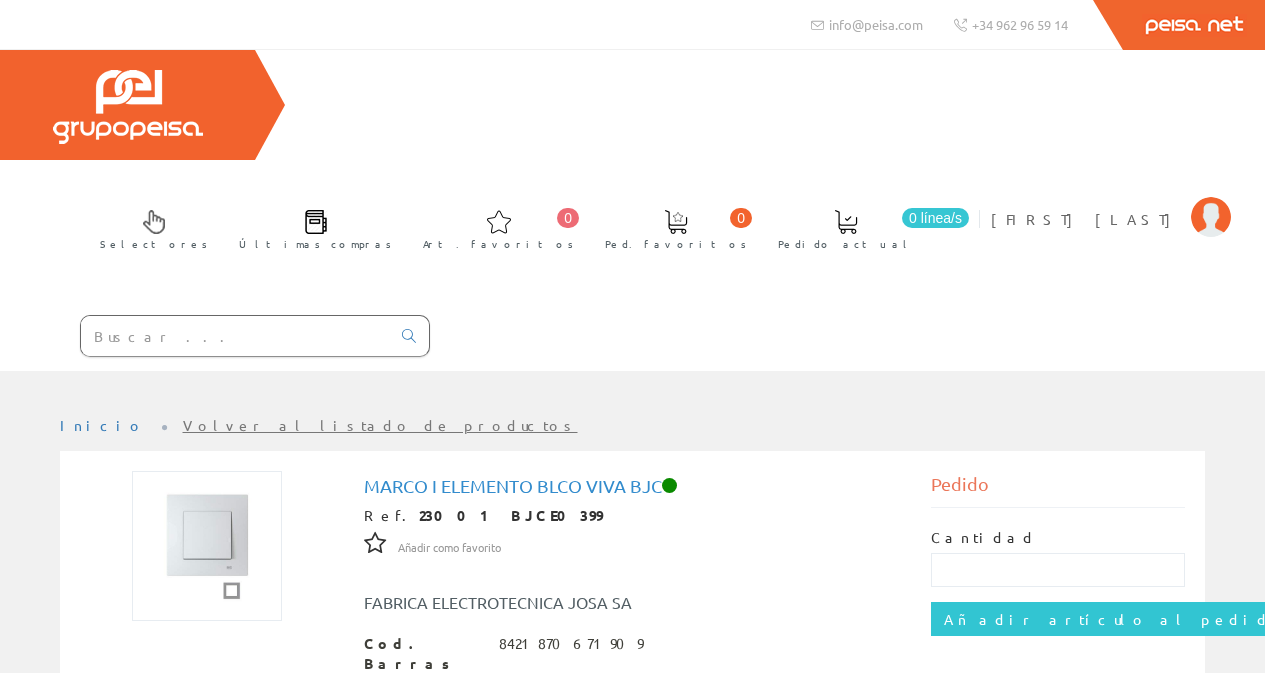 click at bounding box center [235, 336] 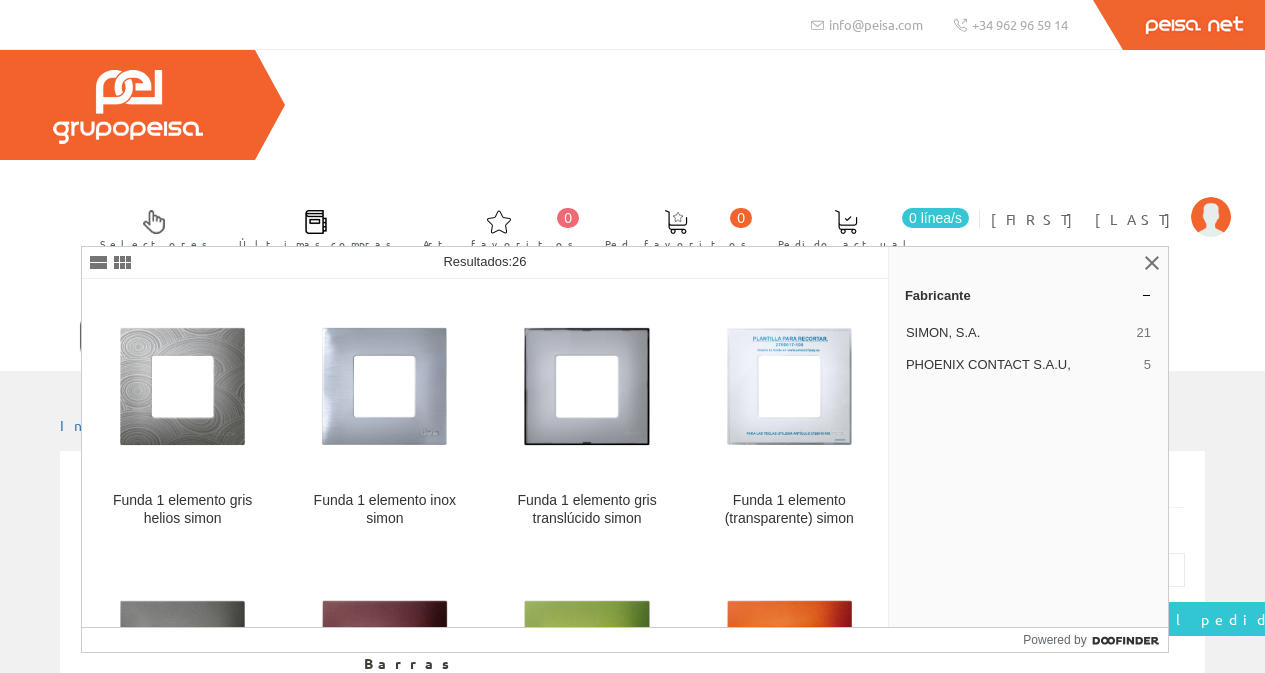 type on "2700610-030" 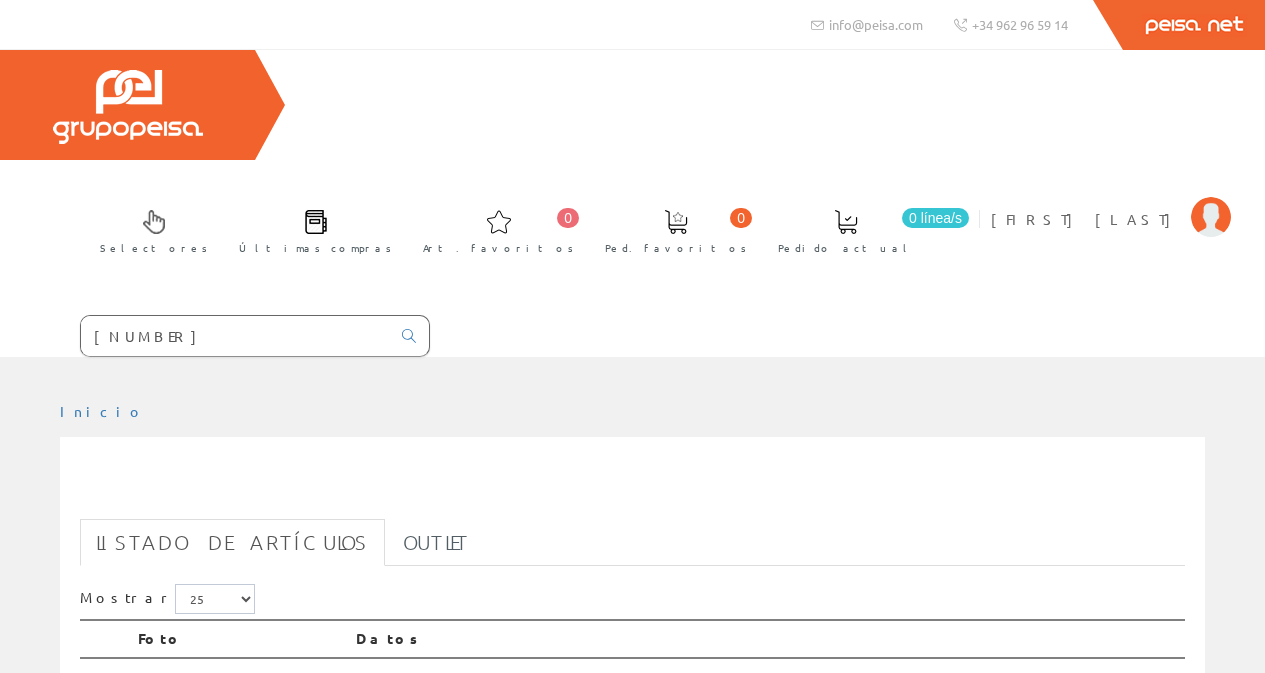 scroll, scrollTop: 0, scrollLeft: 0, axis: both 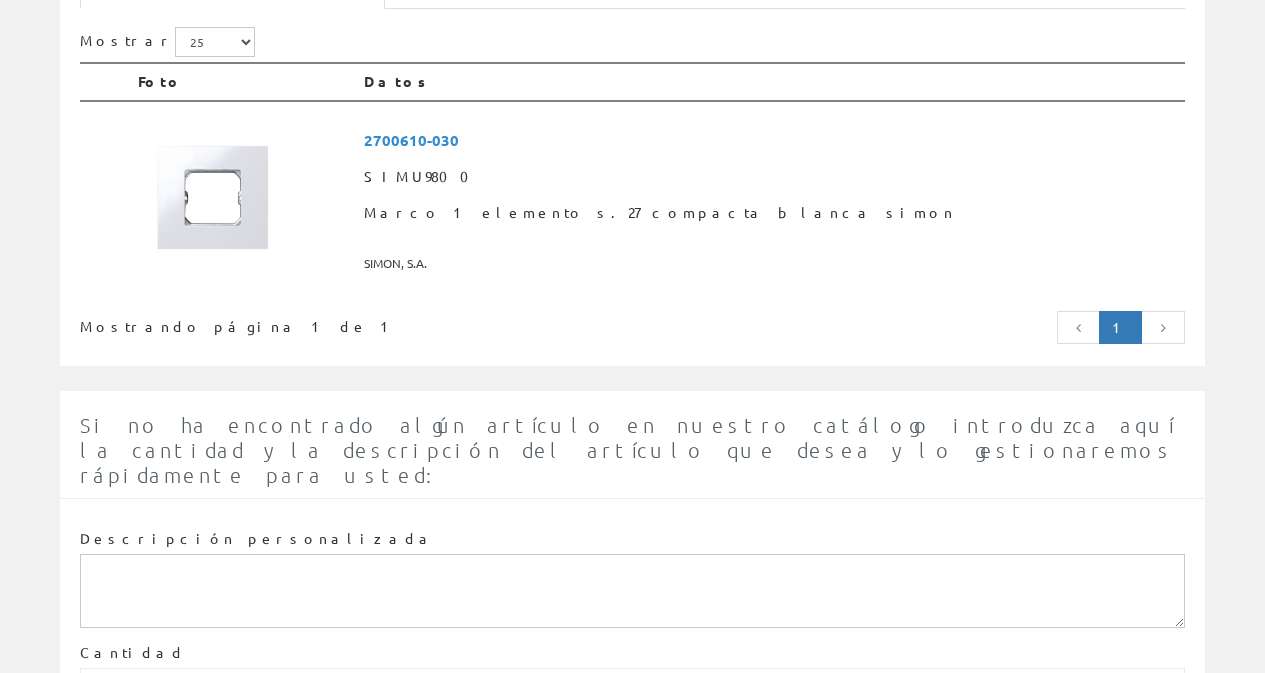 click at bounding box center (213, 197) 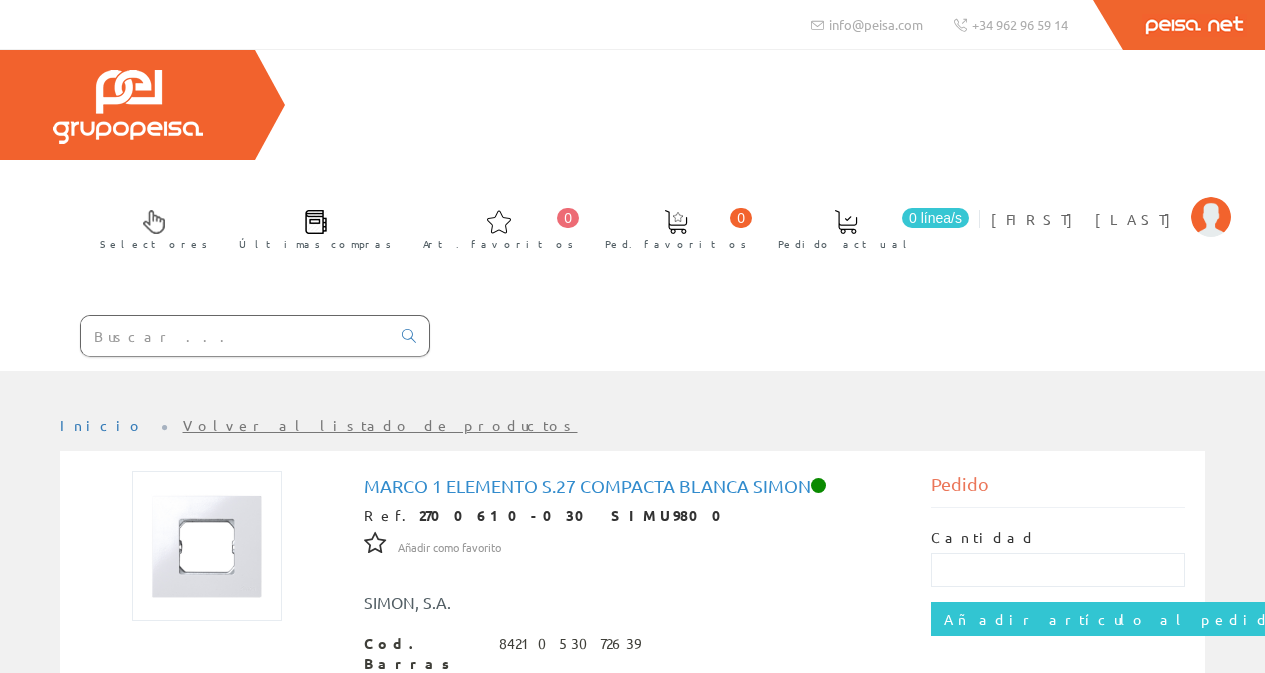 scroll, scrollTop: 0, scrollLeft: 0, axis: both 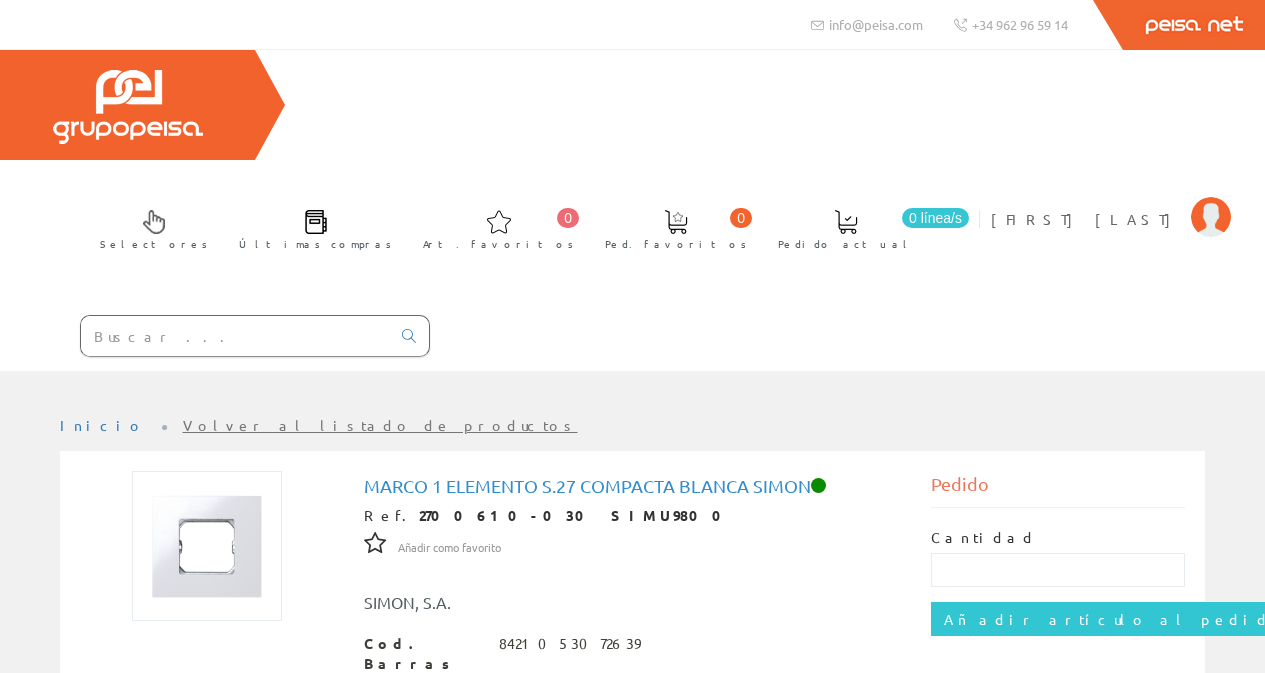 click at bounding box center [235, 336] 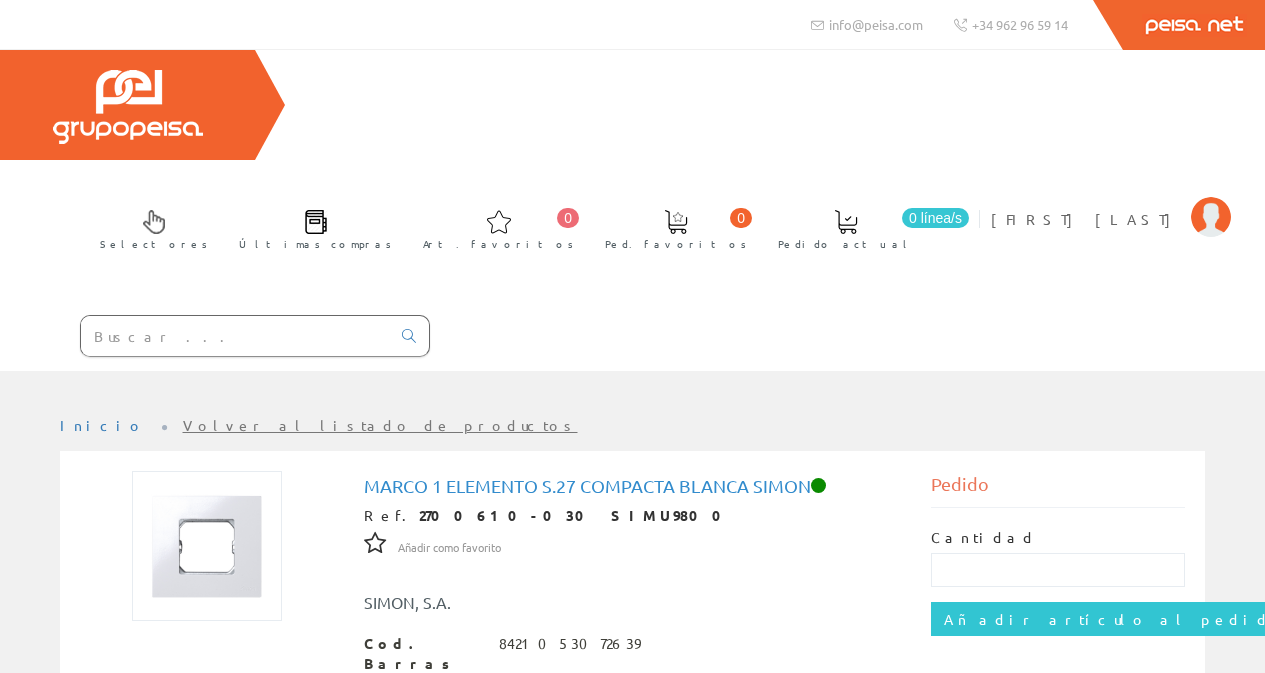 type on "VIVA" 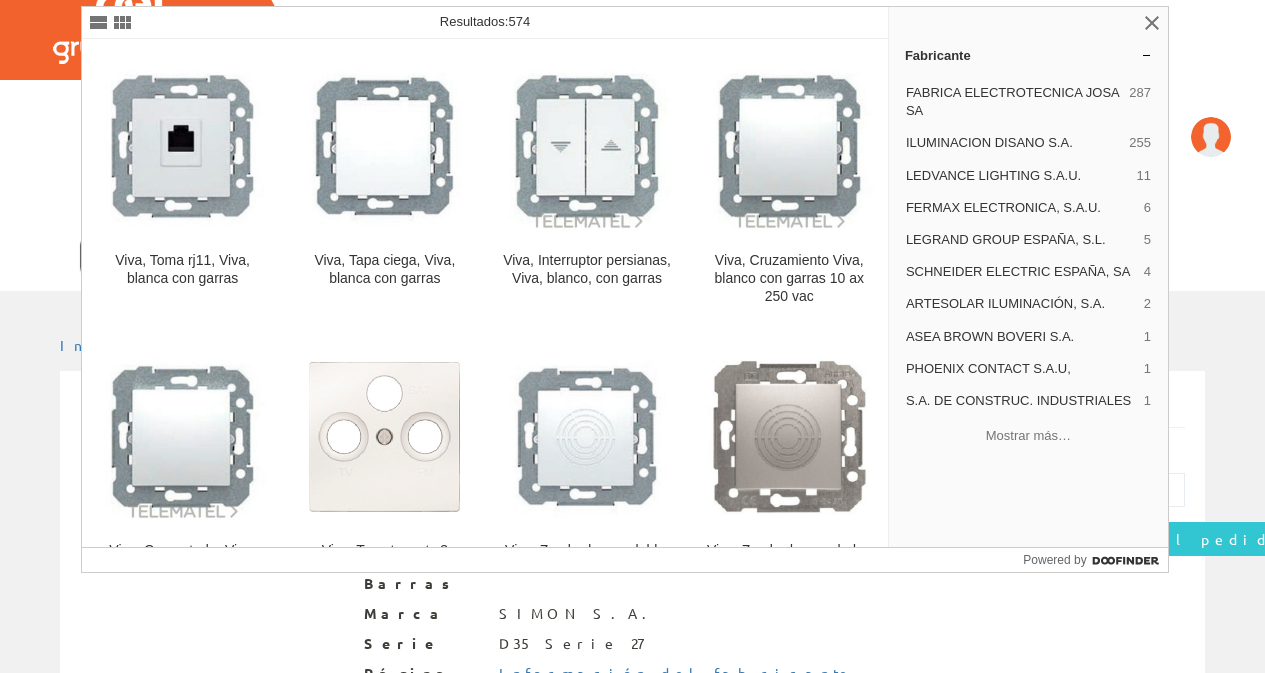 scroll, scrollTop: 200, scrollLeft: 0, axis: vertical 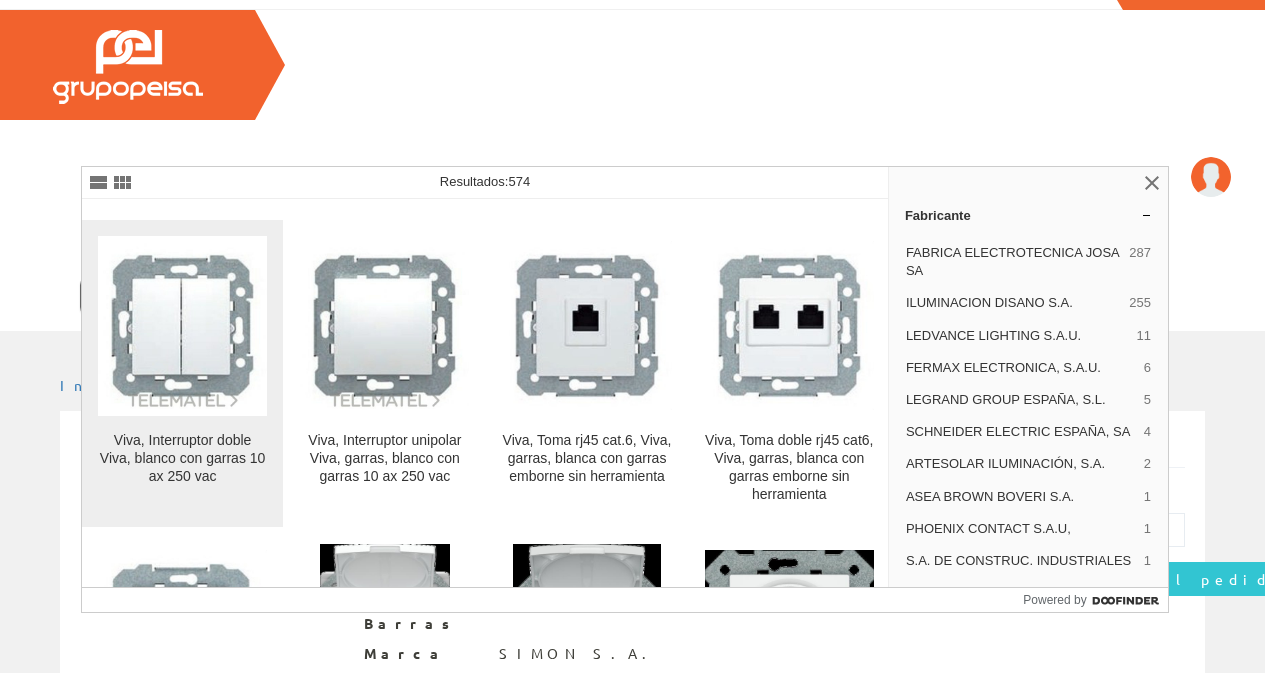 click at bounding box center [182, 325] 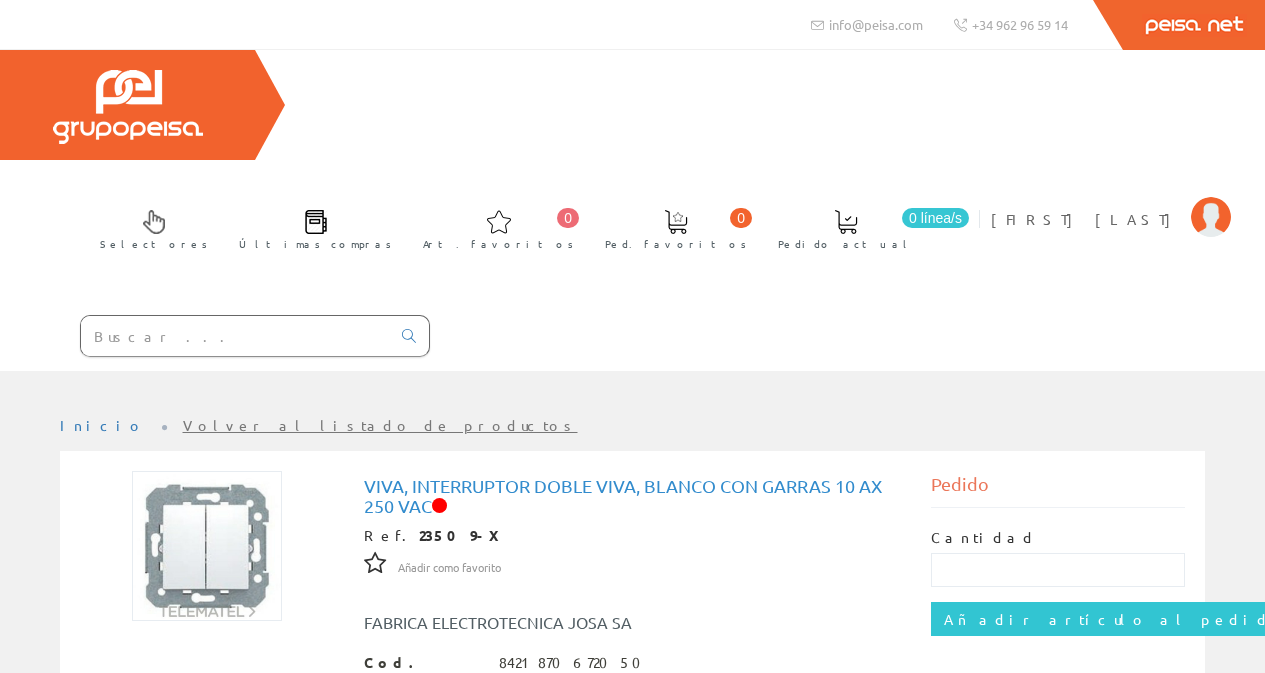scroll, scrollTop: 0, scrollLeft: 0, axis: both 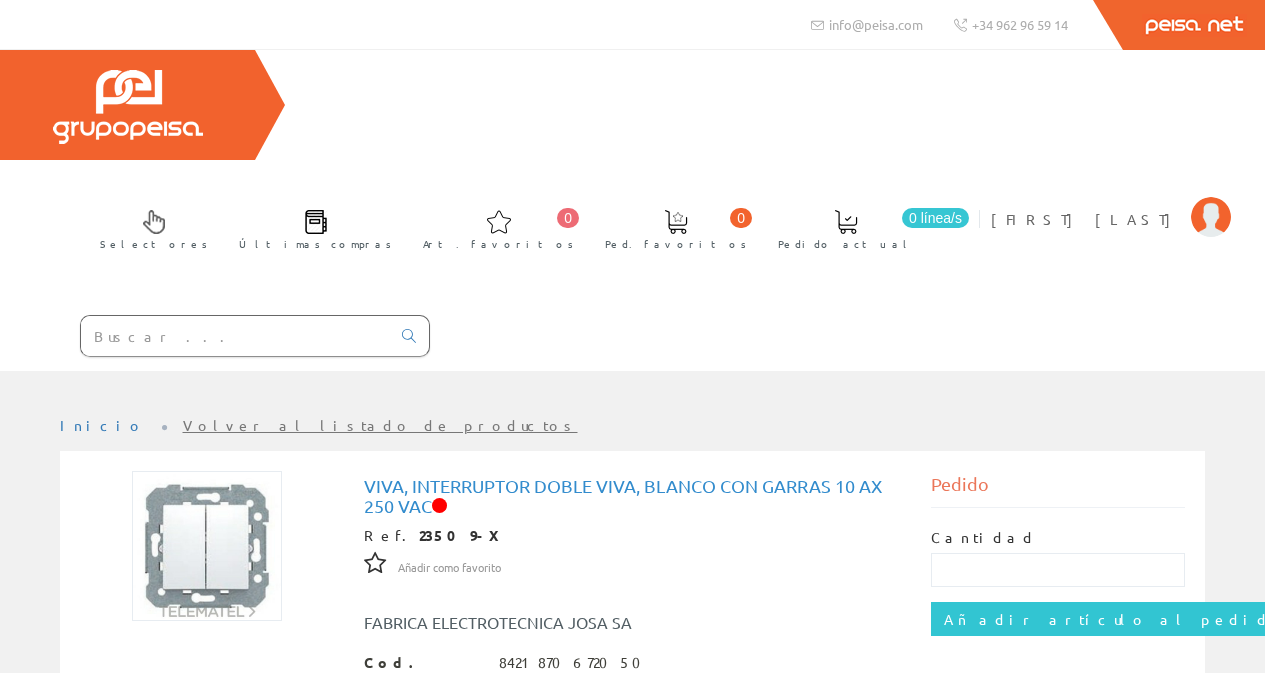 click at bounding box center [235, 336] 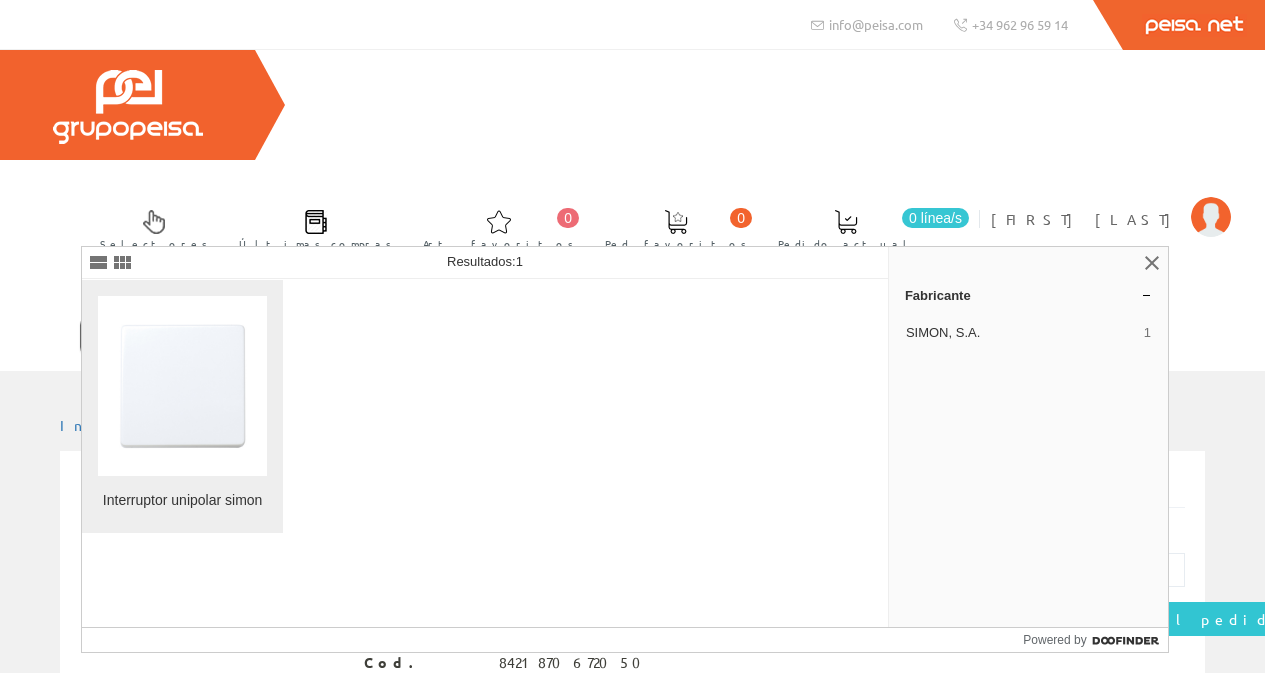type on "27101-65" 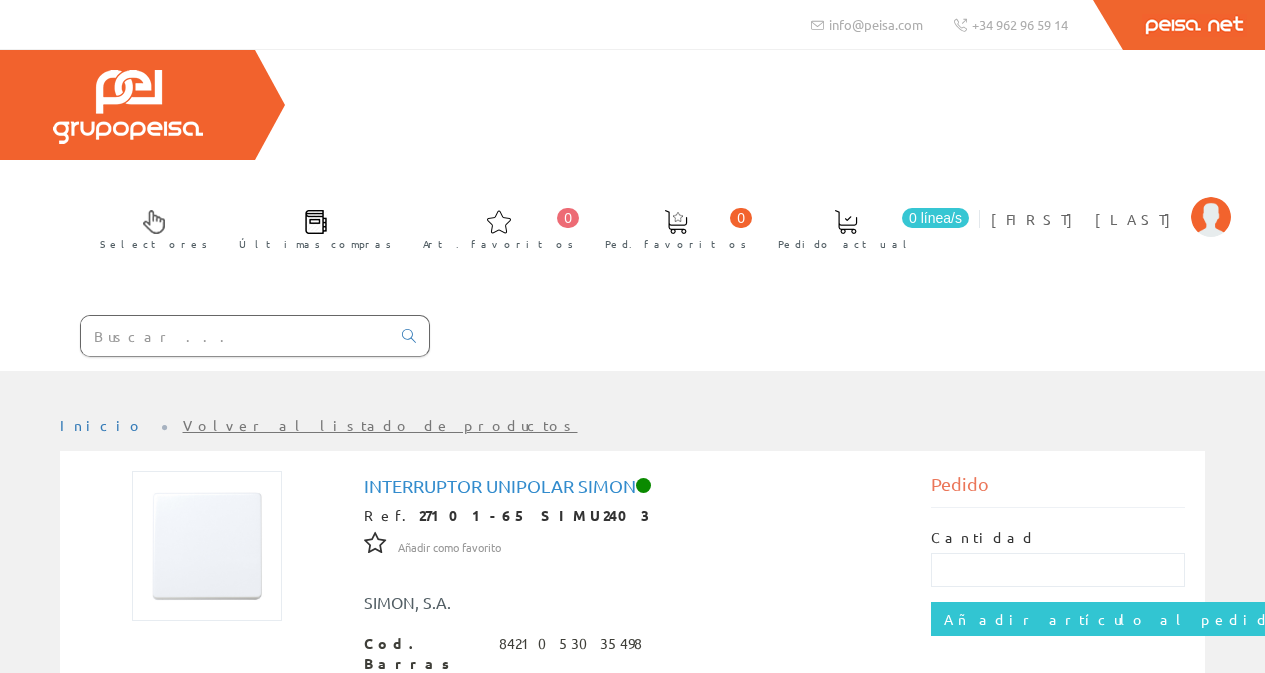 scroll, scrollTop: 0, scrollLeft: 0, axis: both 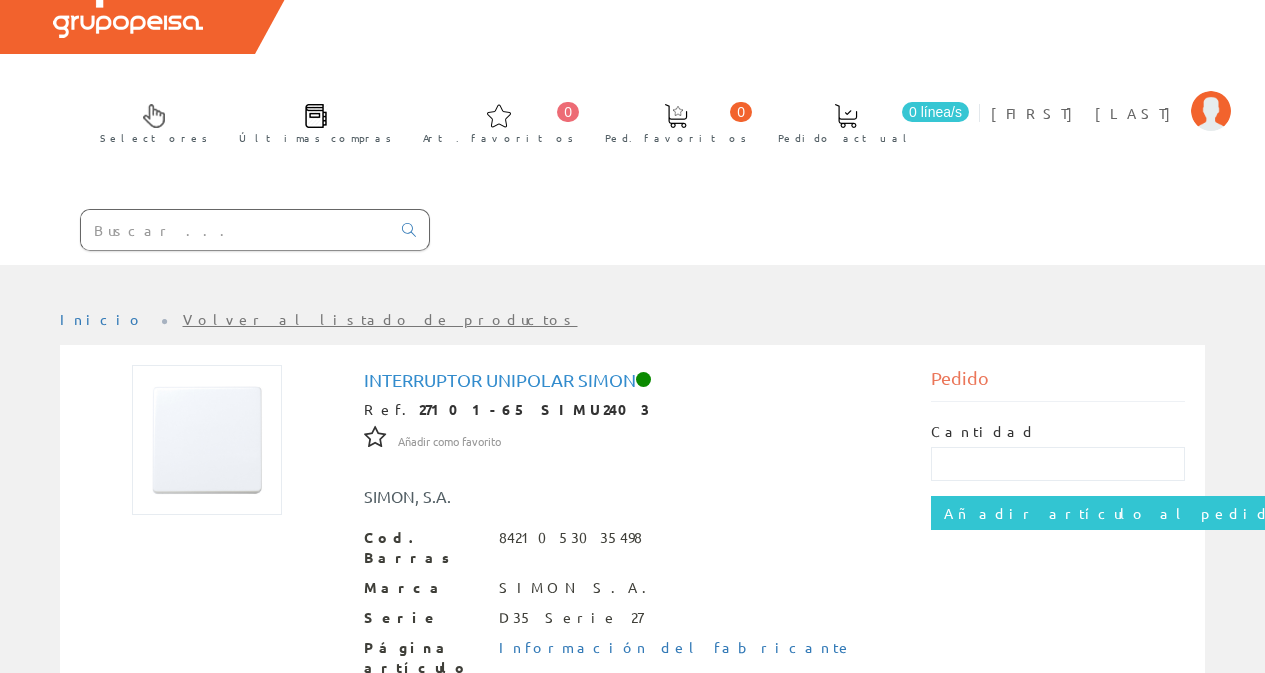 click at bounding box center (235, 230) 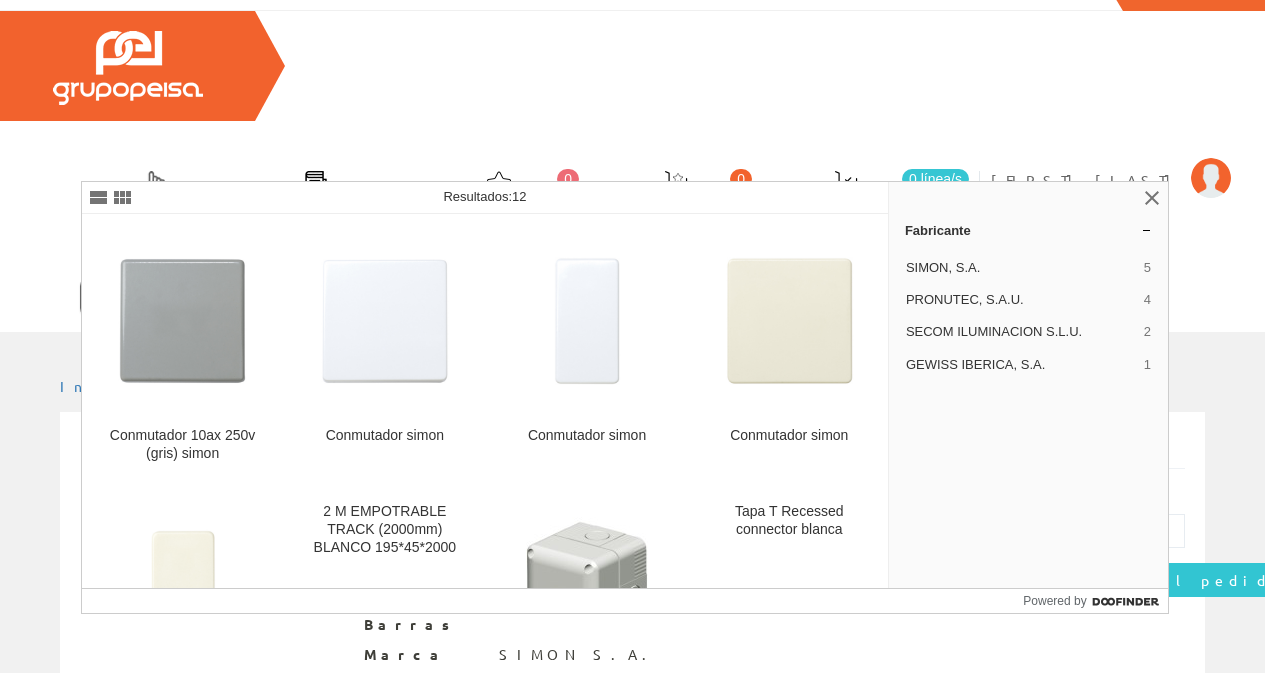scroll, scrollTop: 26, scrollLeft: 0, axis: vertical 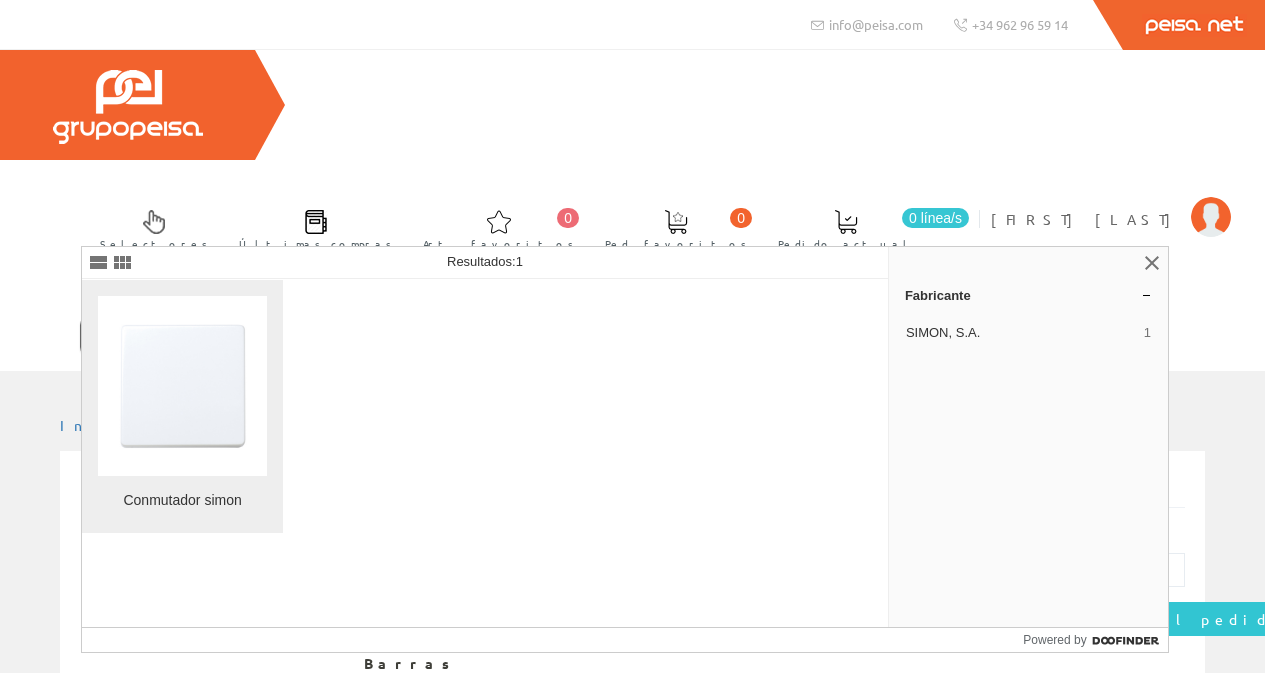 type on "27201-65" 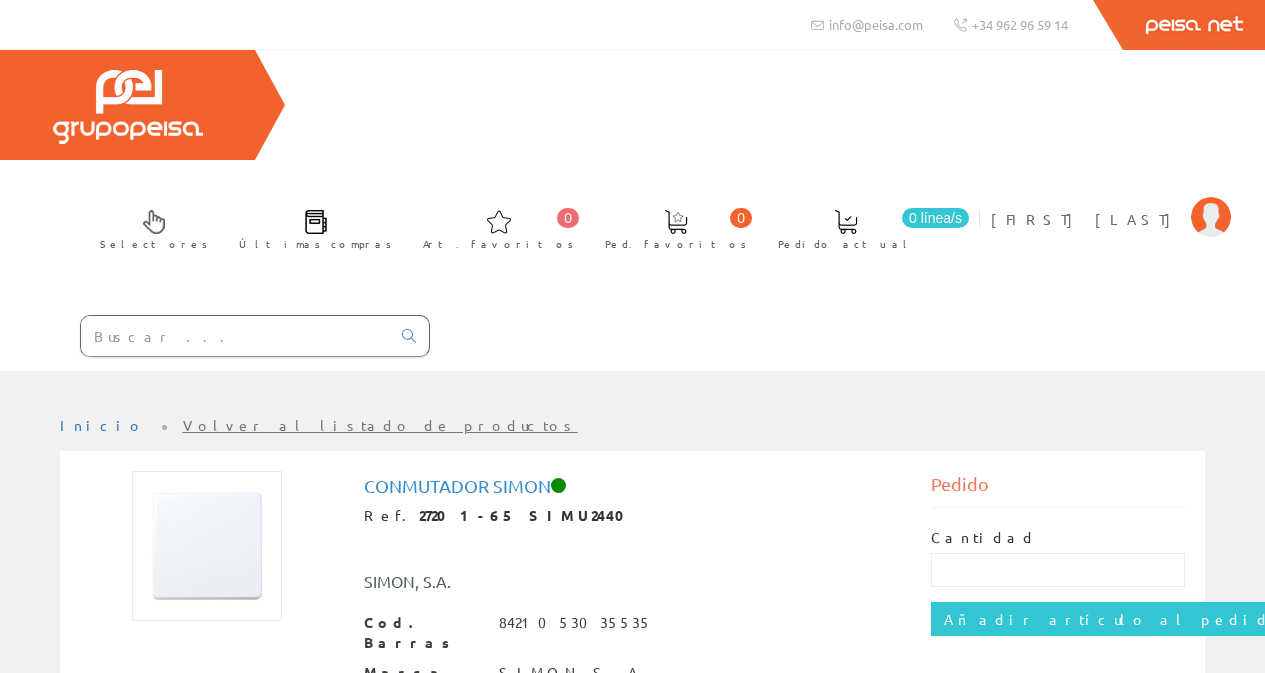scroll, scrollTop: 0, scrollLeft: 0, axis: both 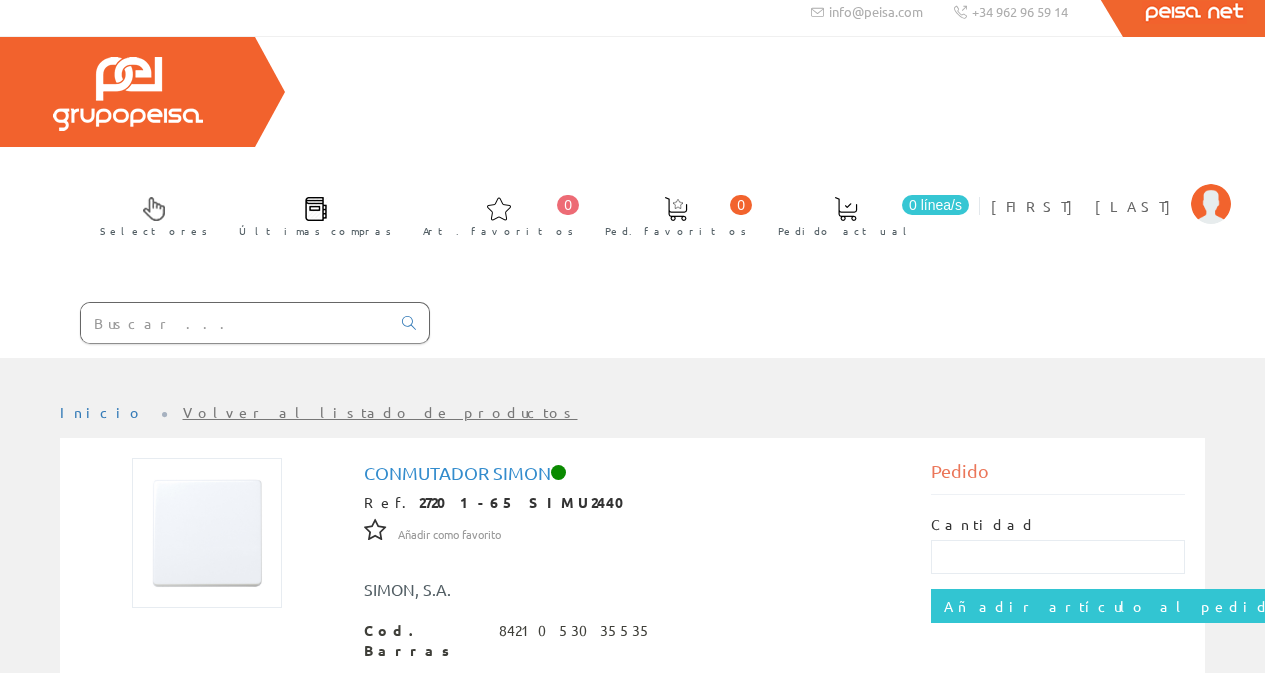 click at bounding box center [235, 323] 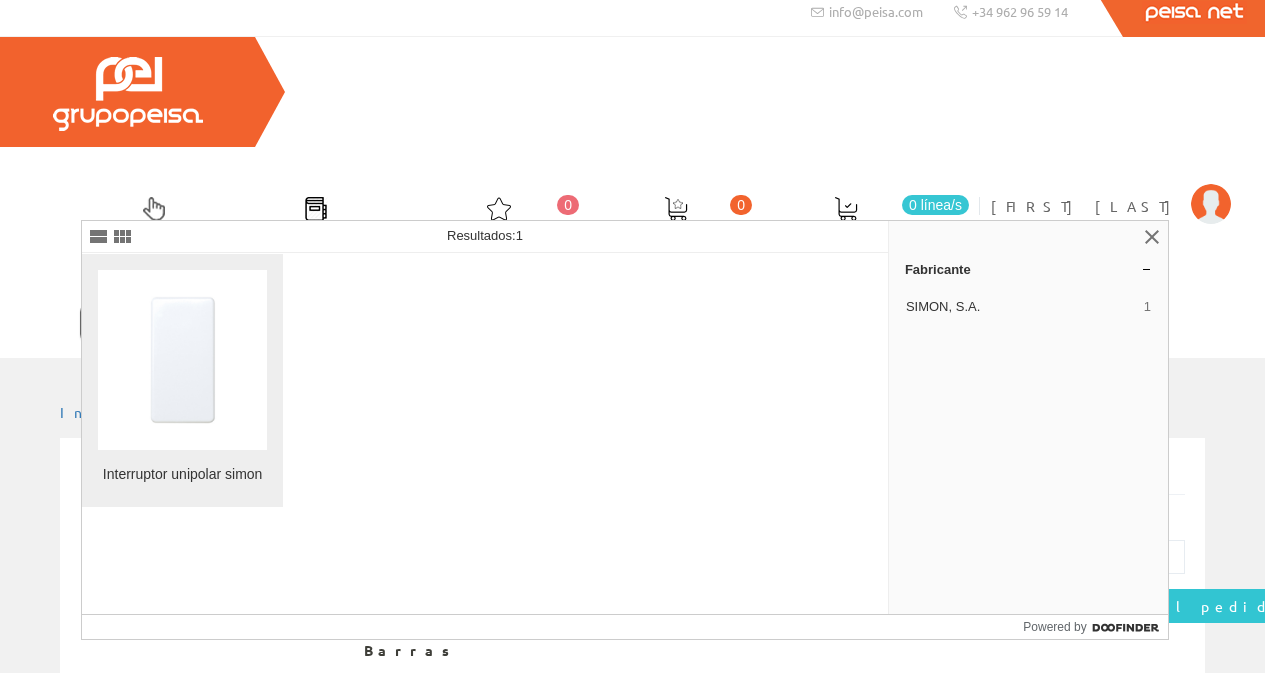 type on "27101-64" 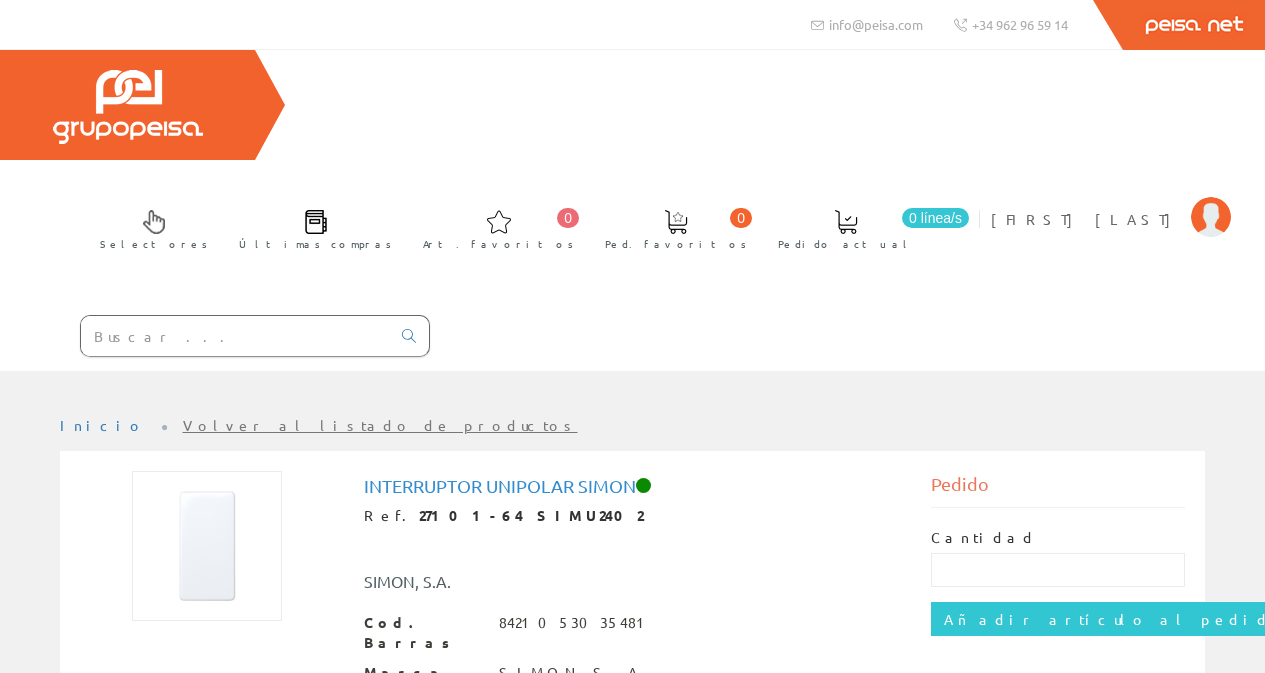 scroll, scrollTop: 0, scrollLeft: 0, axis: both 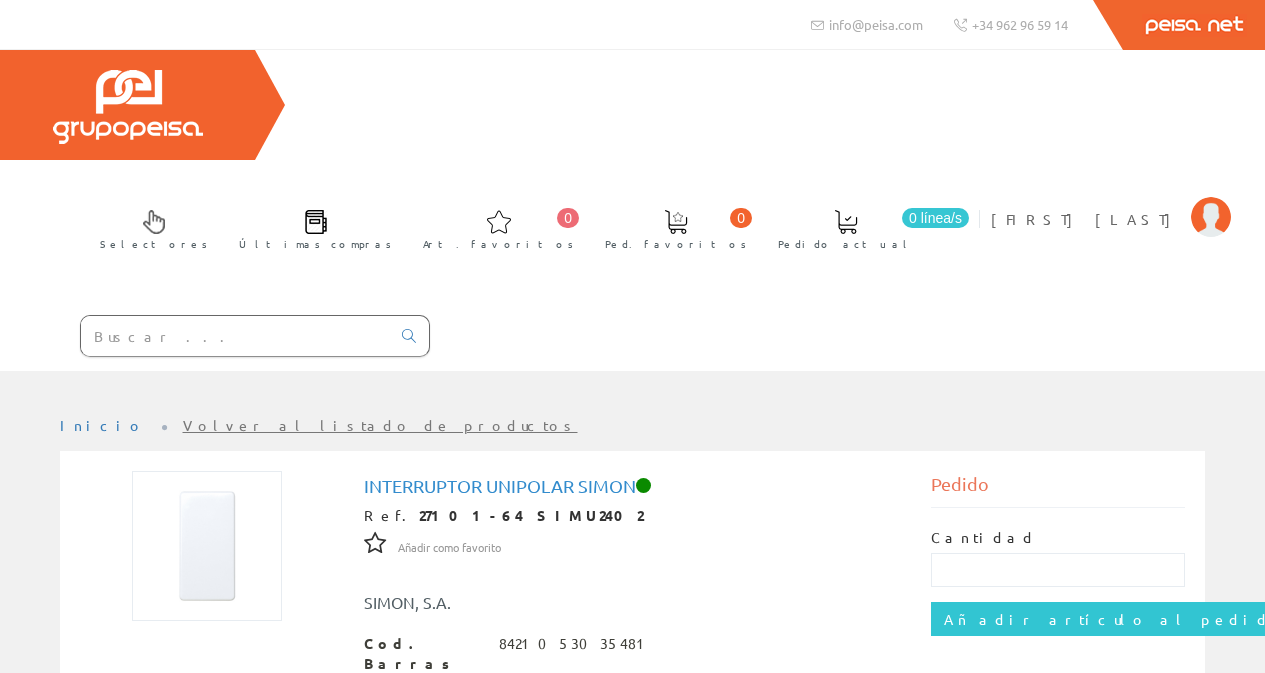 click at bounding box center (235, 336) 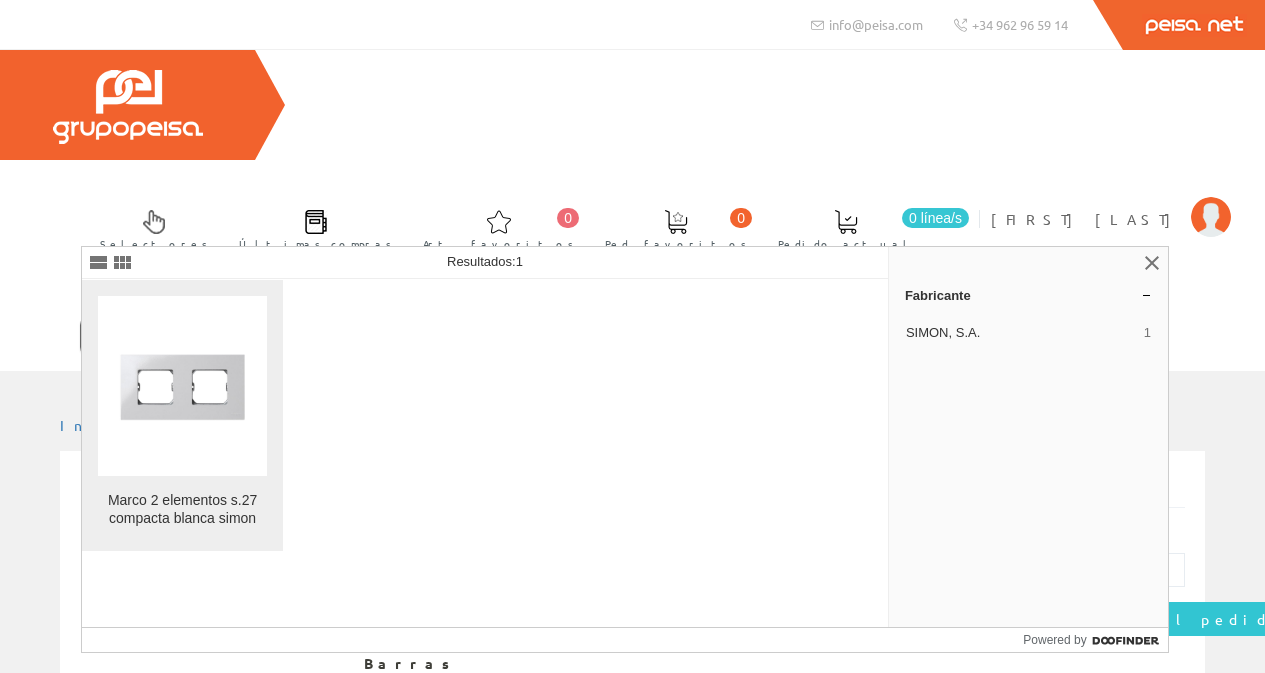 type on "2700620-030" 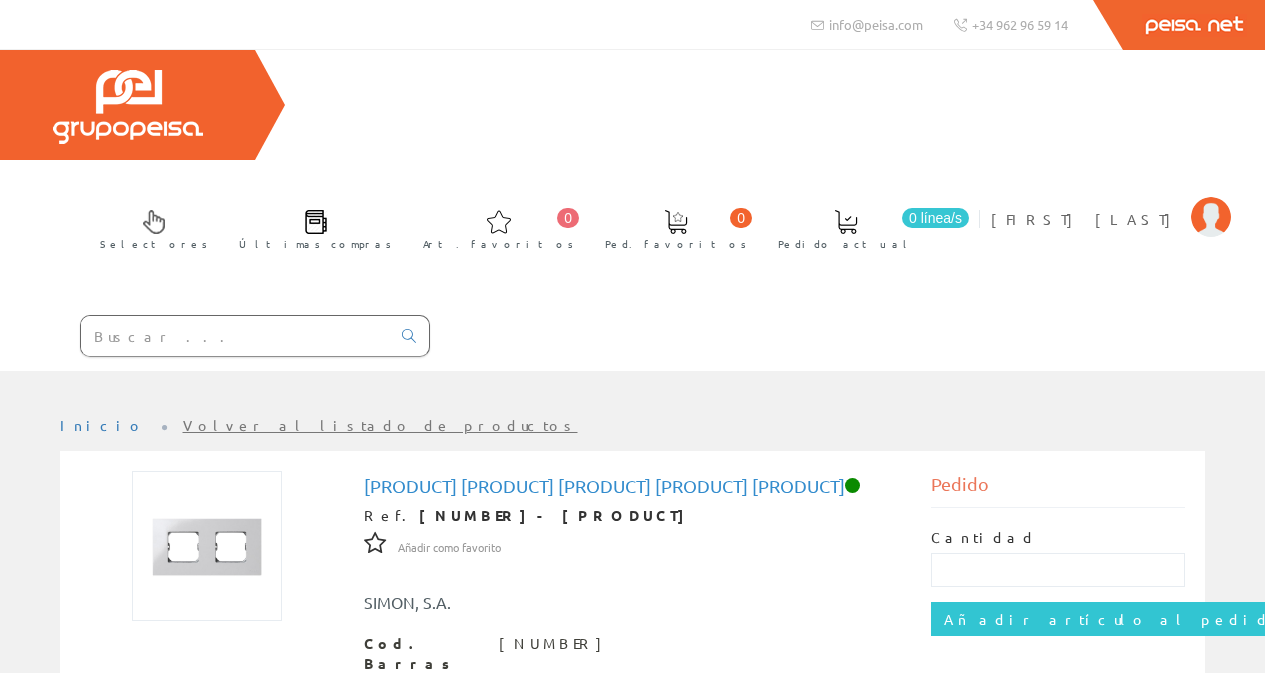 scroll, scrollTop: 0, scrollLeft: 0, axis: both 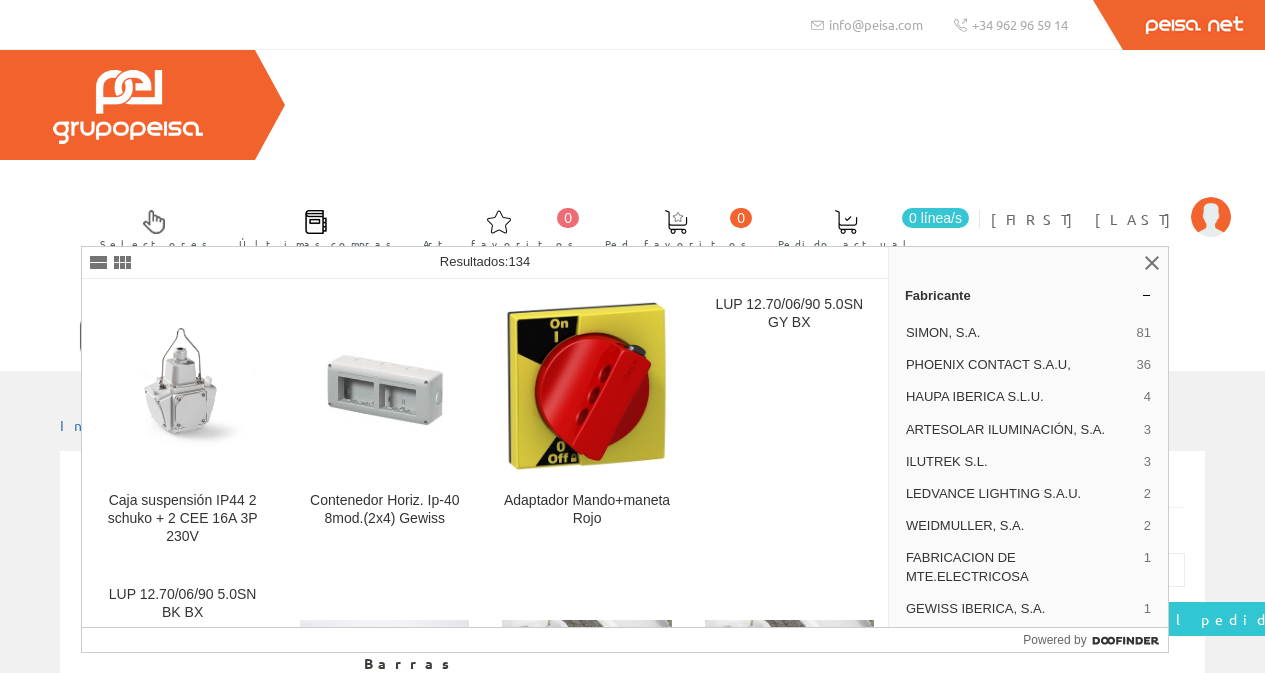 type on "2700630-030" 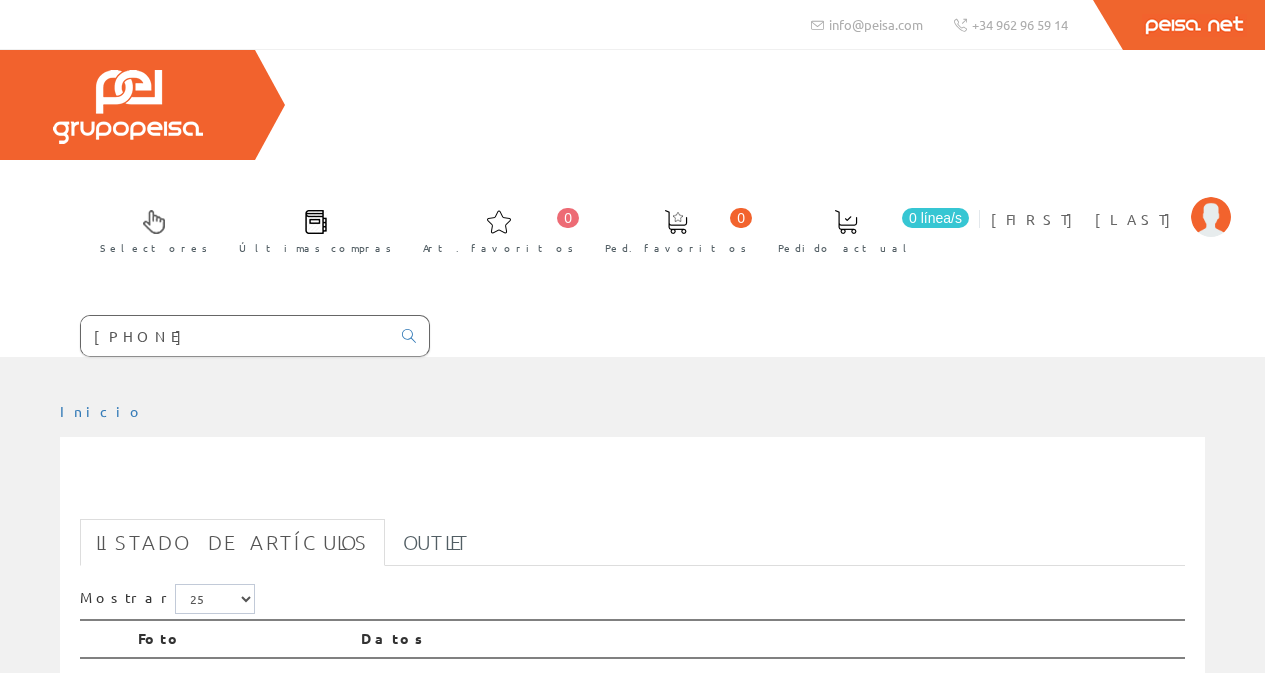 scroll, scrollTop: 0, scrollLeft: 0, axis: both 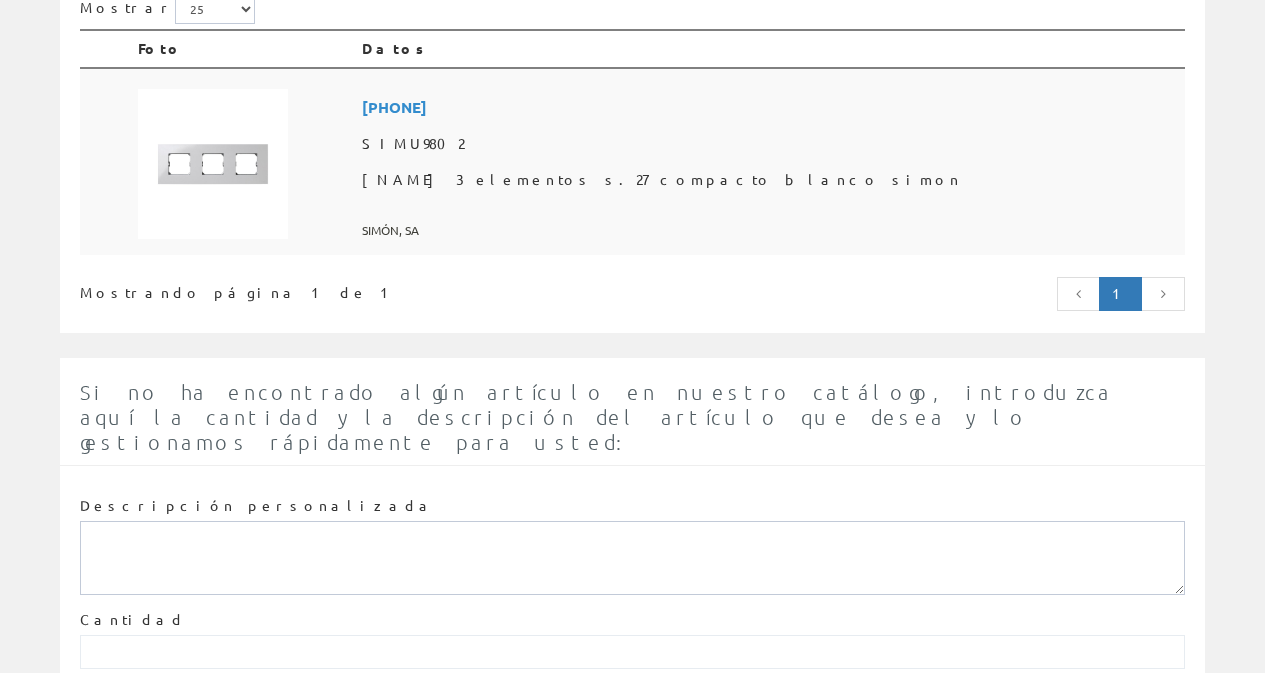 click at bounding box center [213, 164] 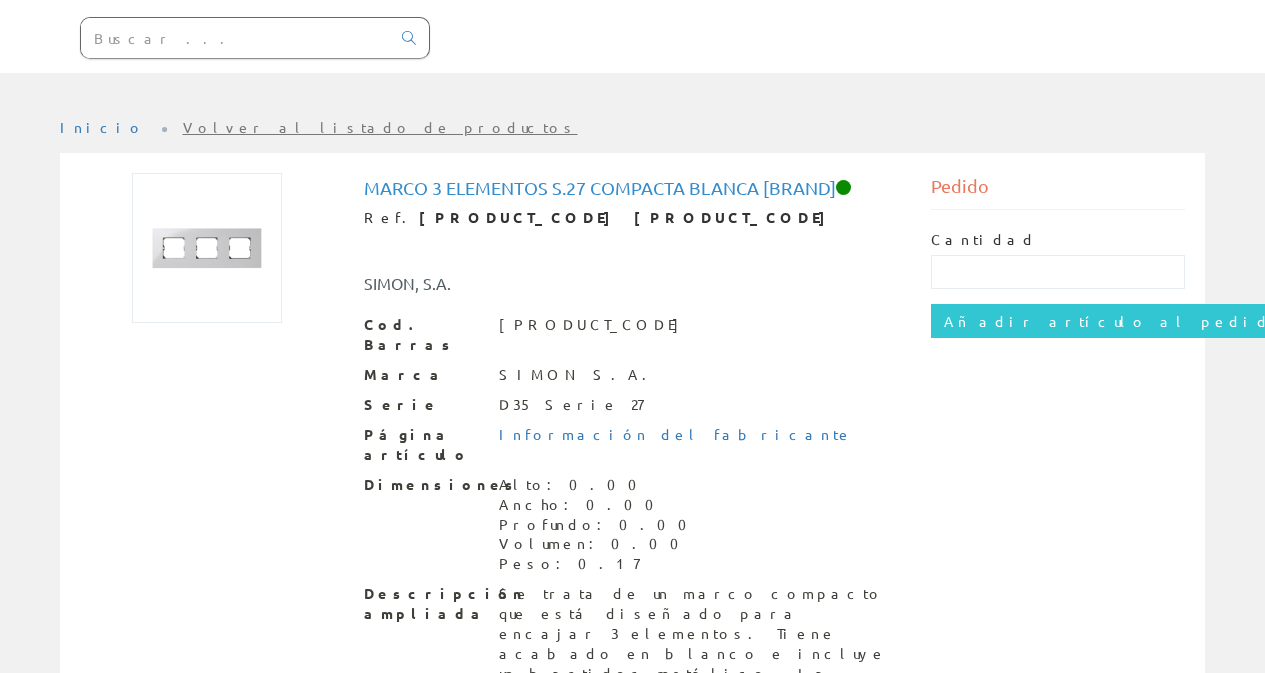 scroll, scrollTop: 360, scrollLeft: 0, axis: vertical 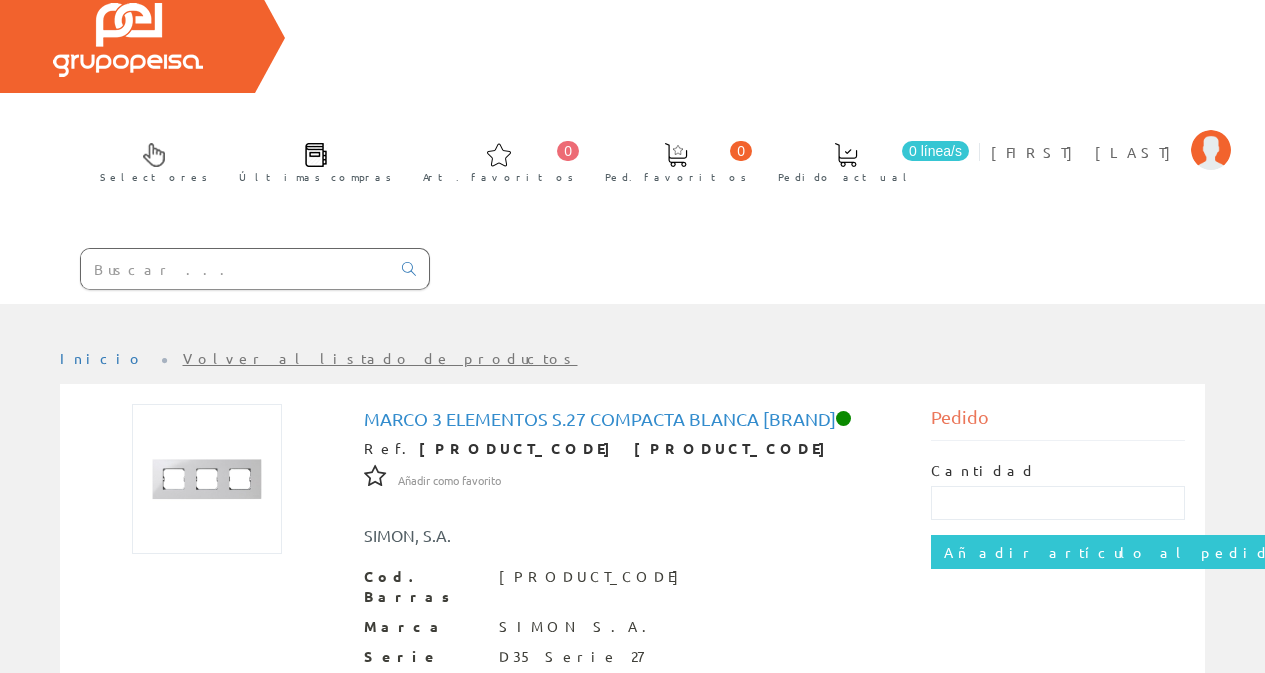 click at bounding box center (235, 269) 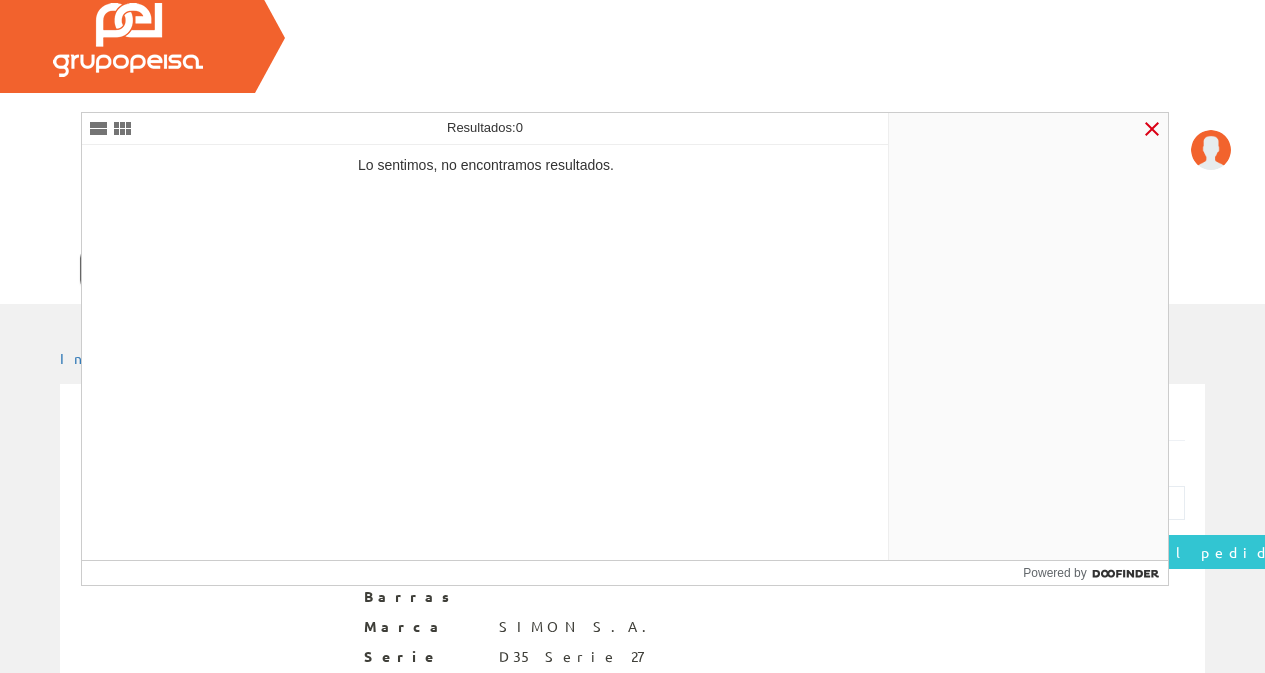 type on "2700604-030" 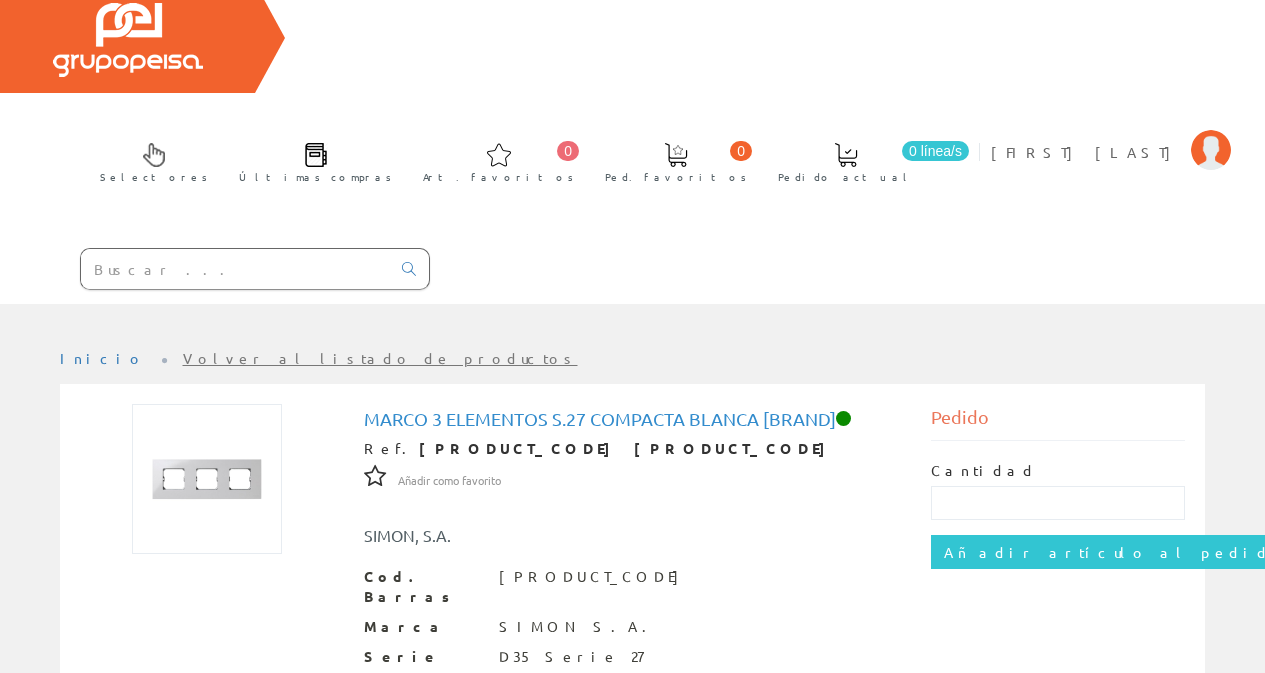 click at bounding box center [235, 269] 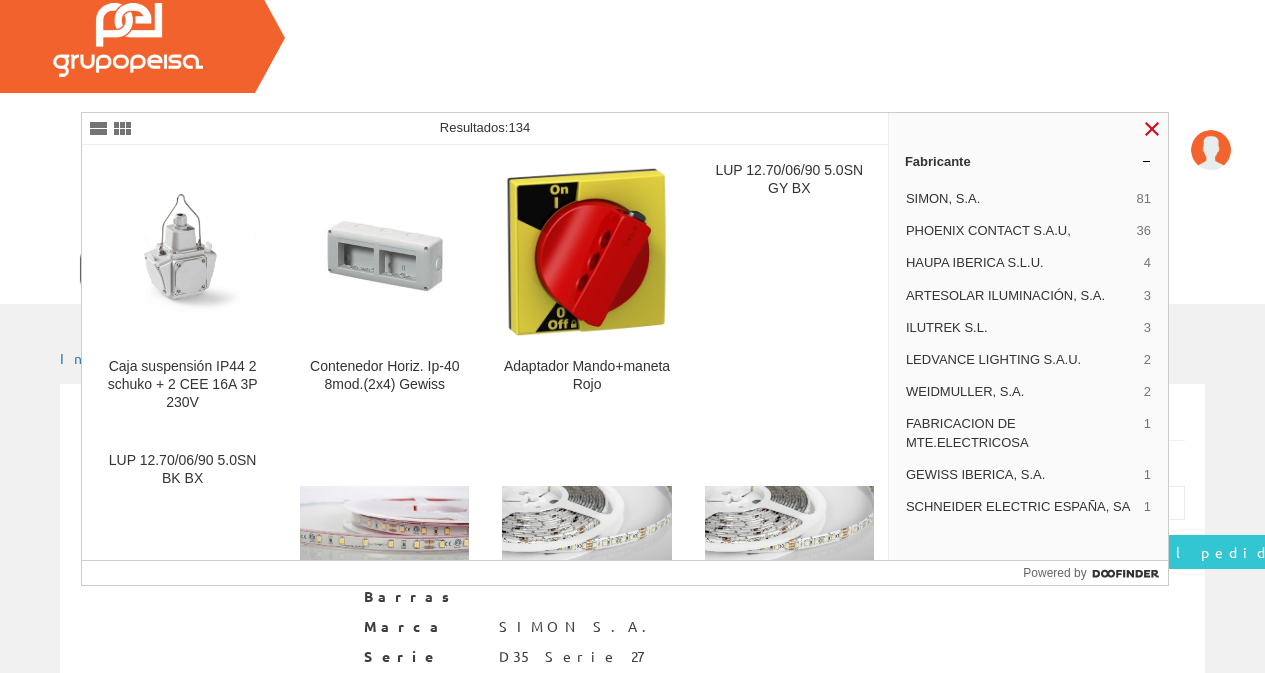 type on "27006" 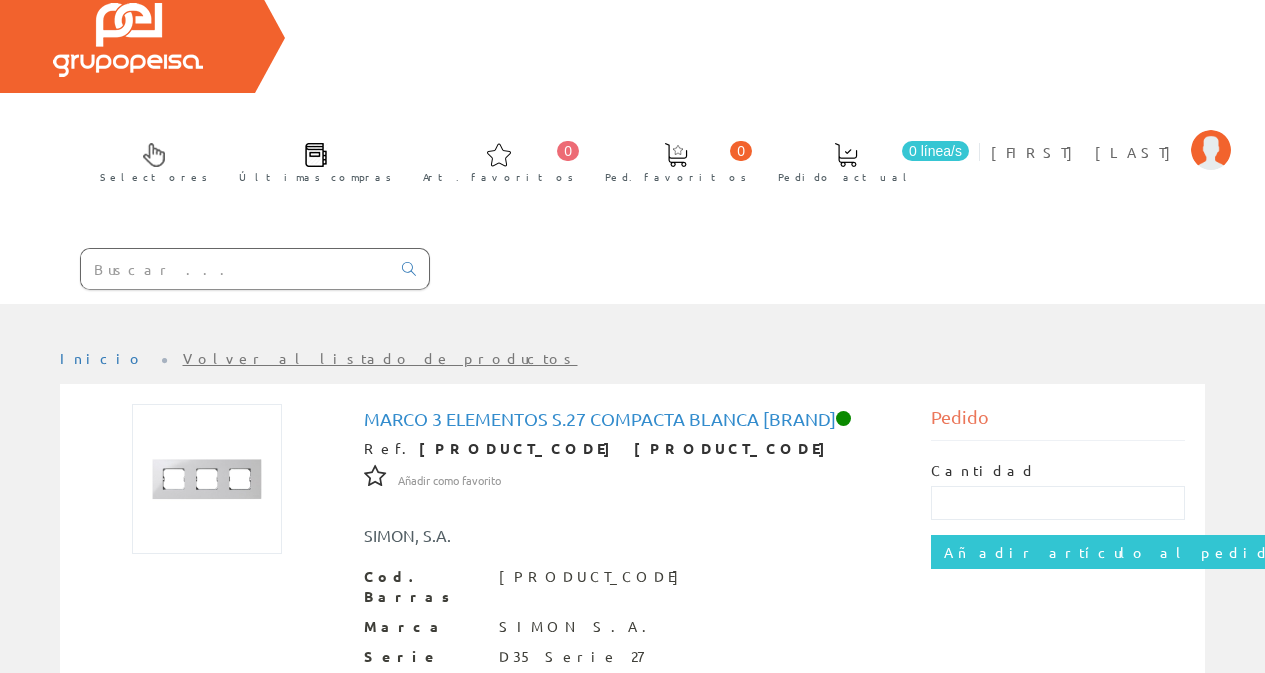 click at bounding box center [235, 269] 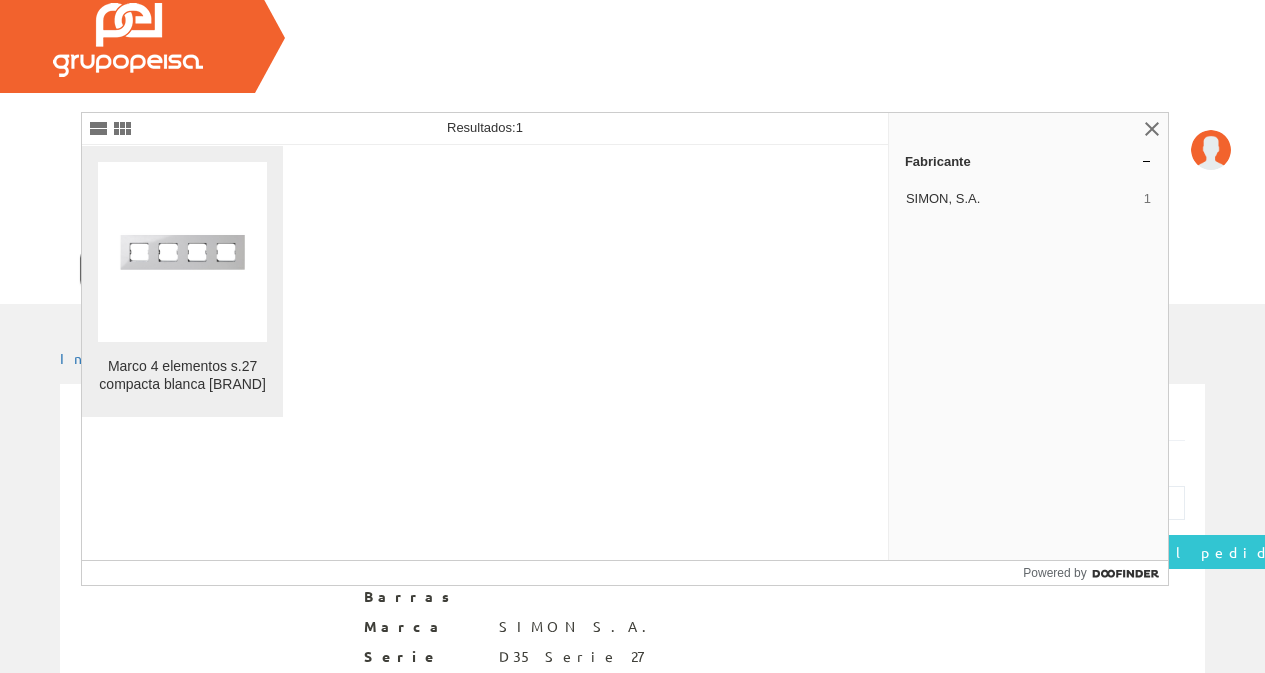 type on "2700640-030" 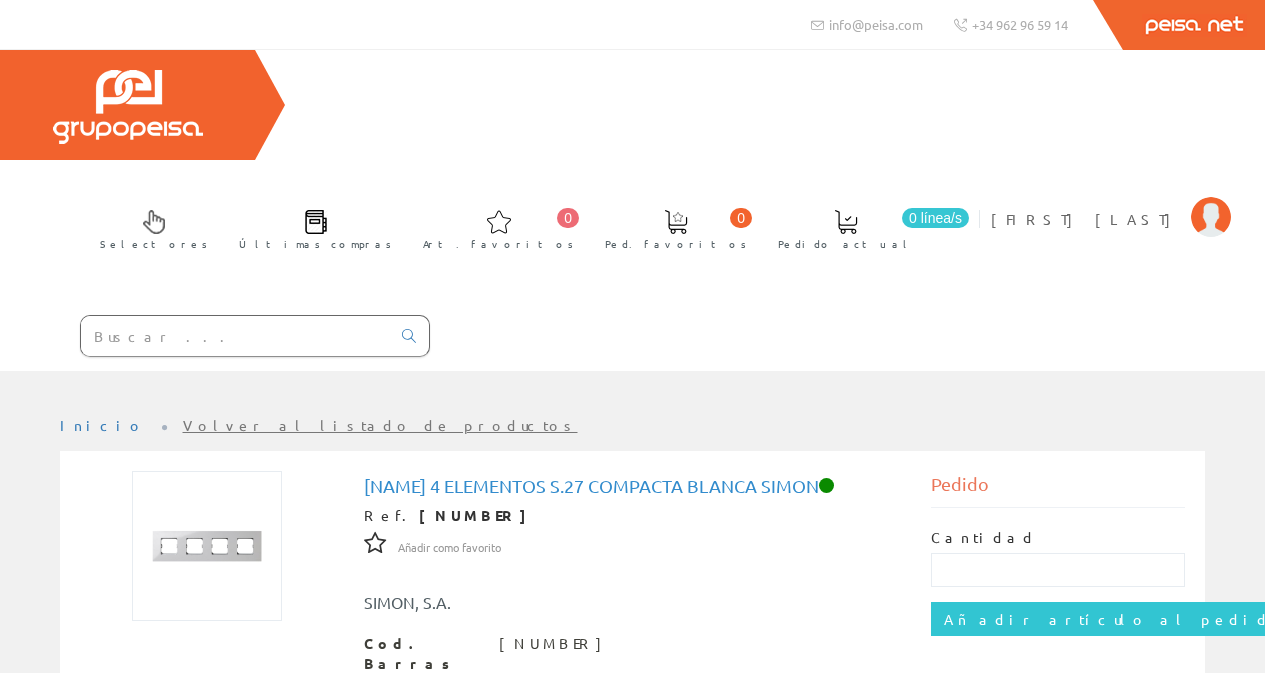 scroll, scrollTop: 0, scrollLeft: 0, axis: both 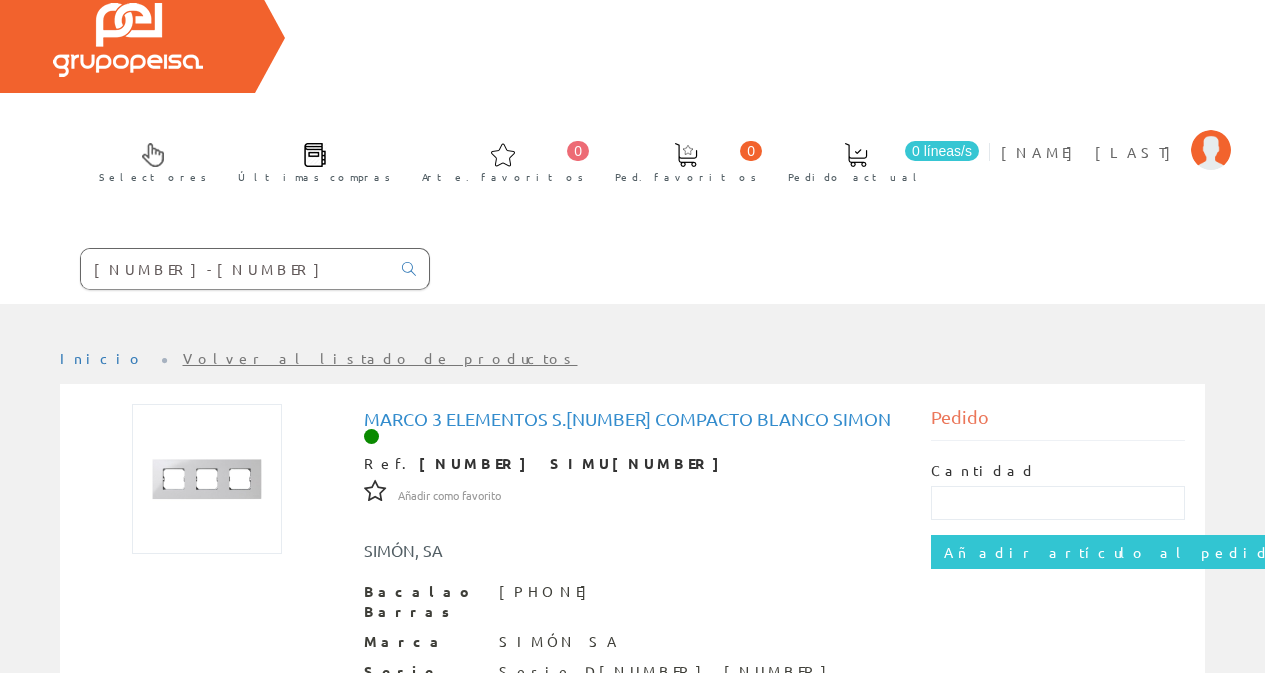 click on "2700640-030" at bounding box center [235, 269] 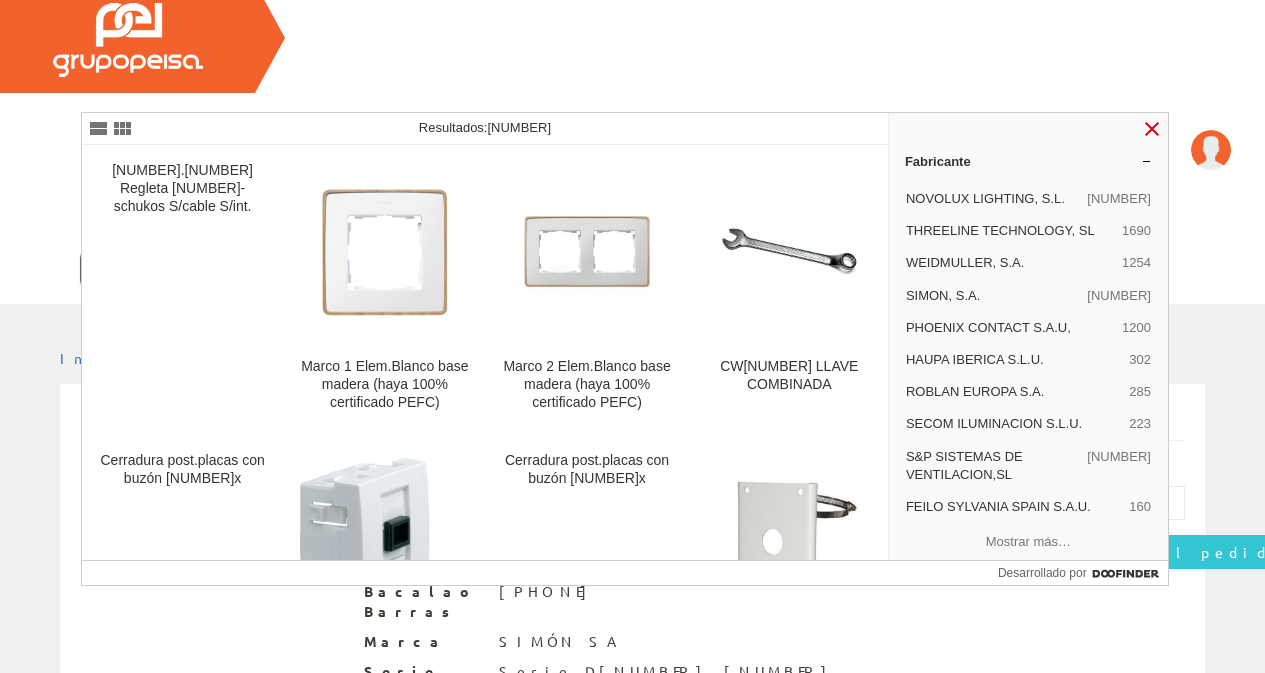 type on "270" 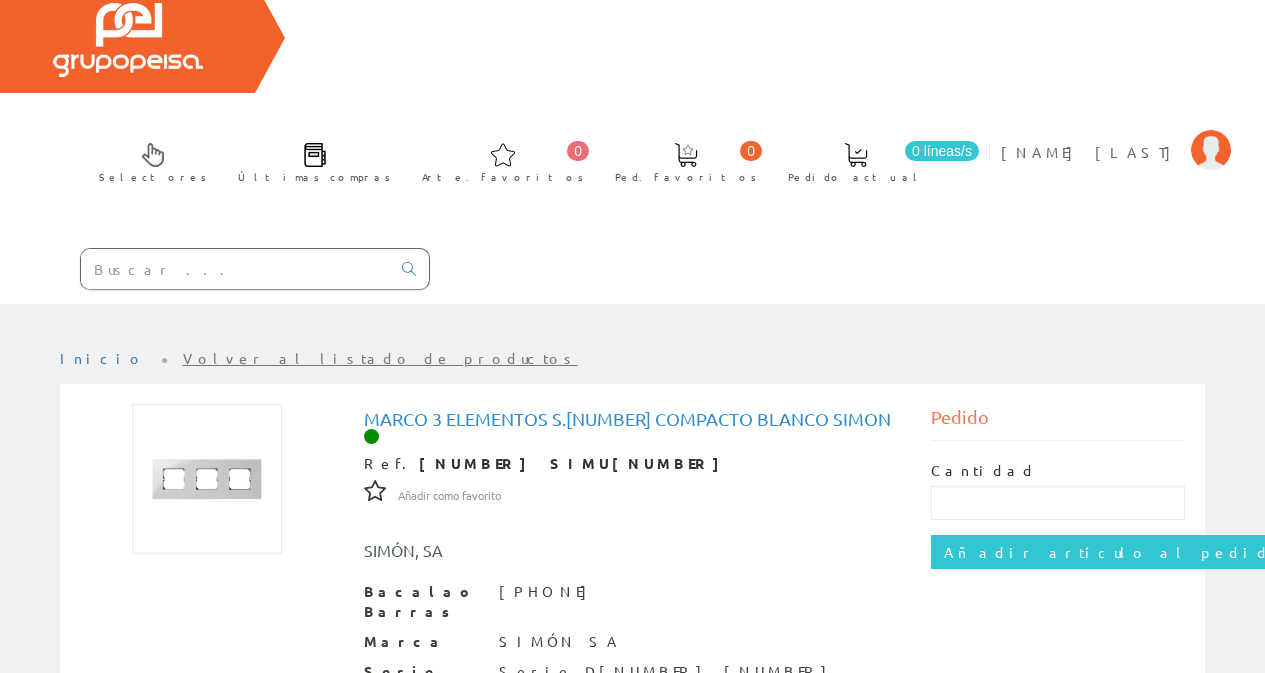 click at bounding box center [235, 269] 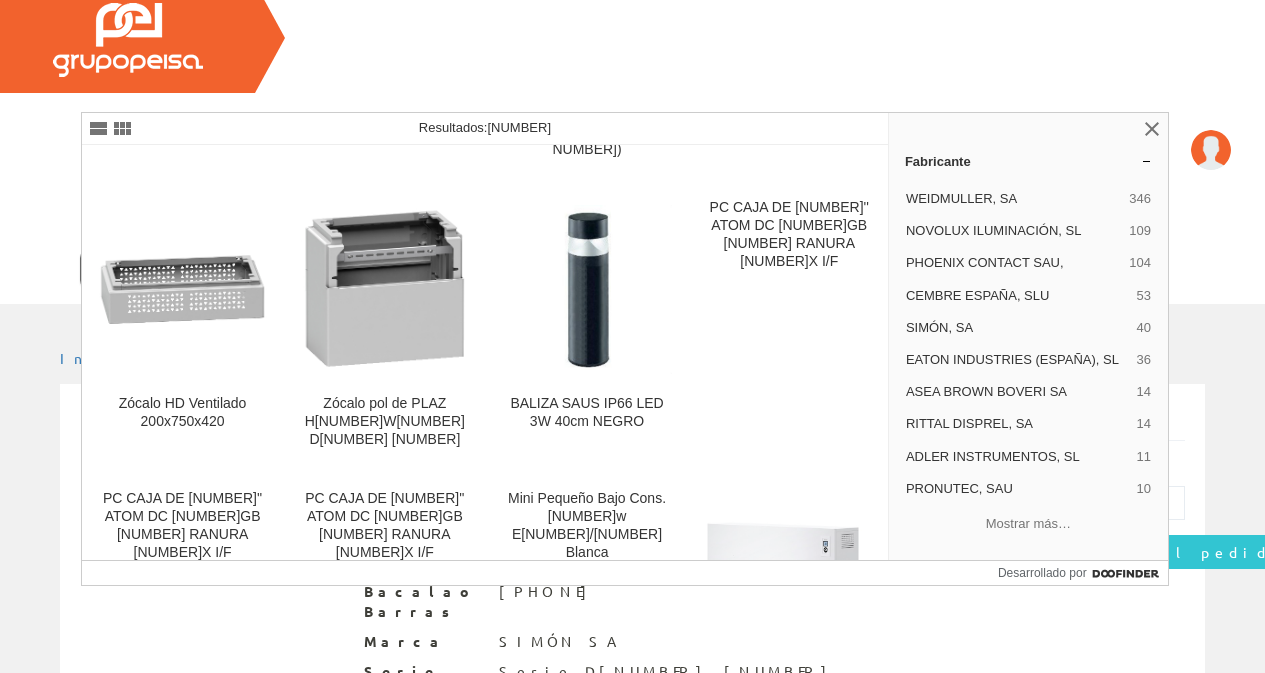 scroll, scrollTop: 373, scrollLeft: 0, axis: vertical 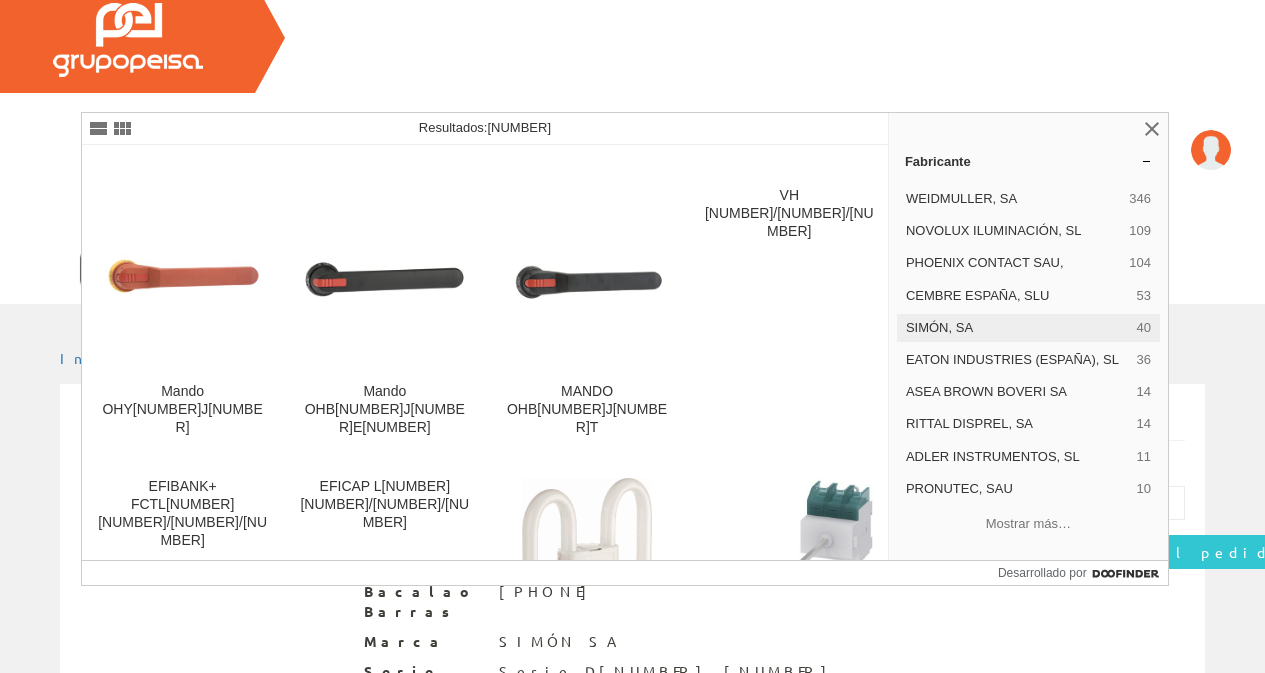 type on "274" 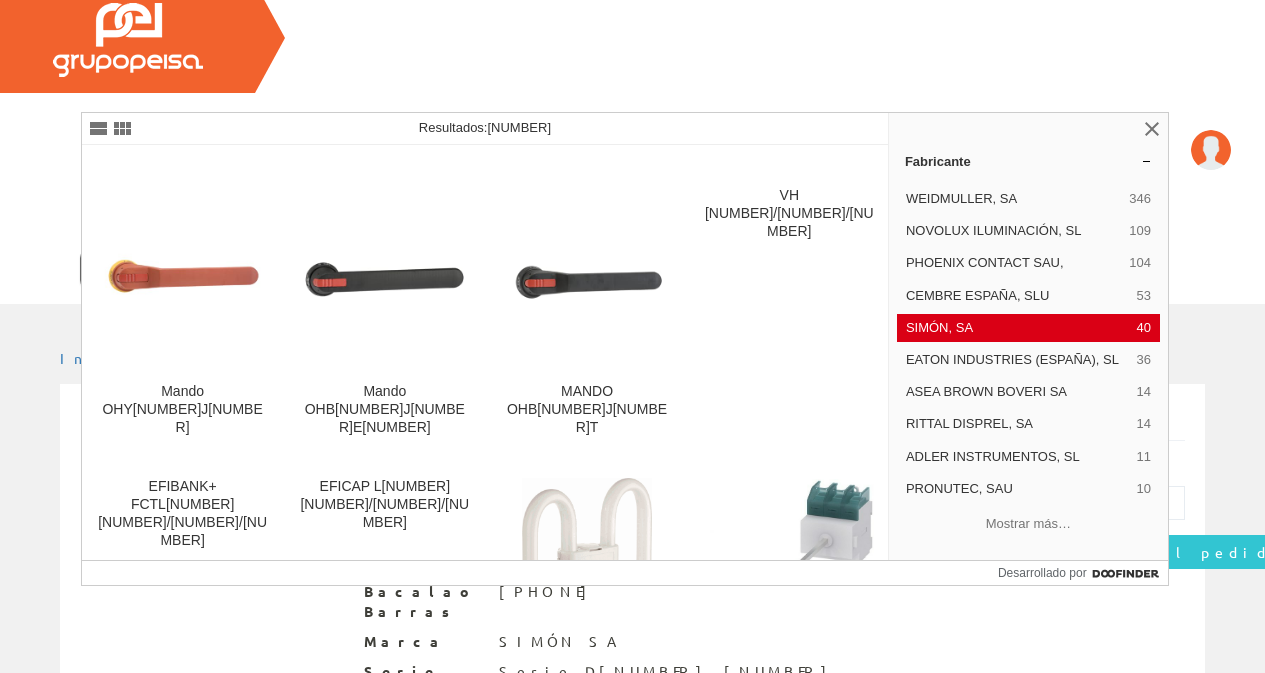scroll, scrollTop: 0, scrollLeft: 0, axis: both 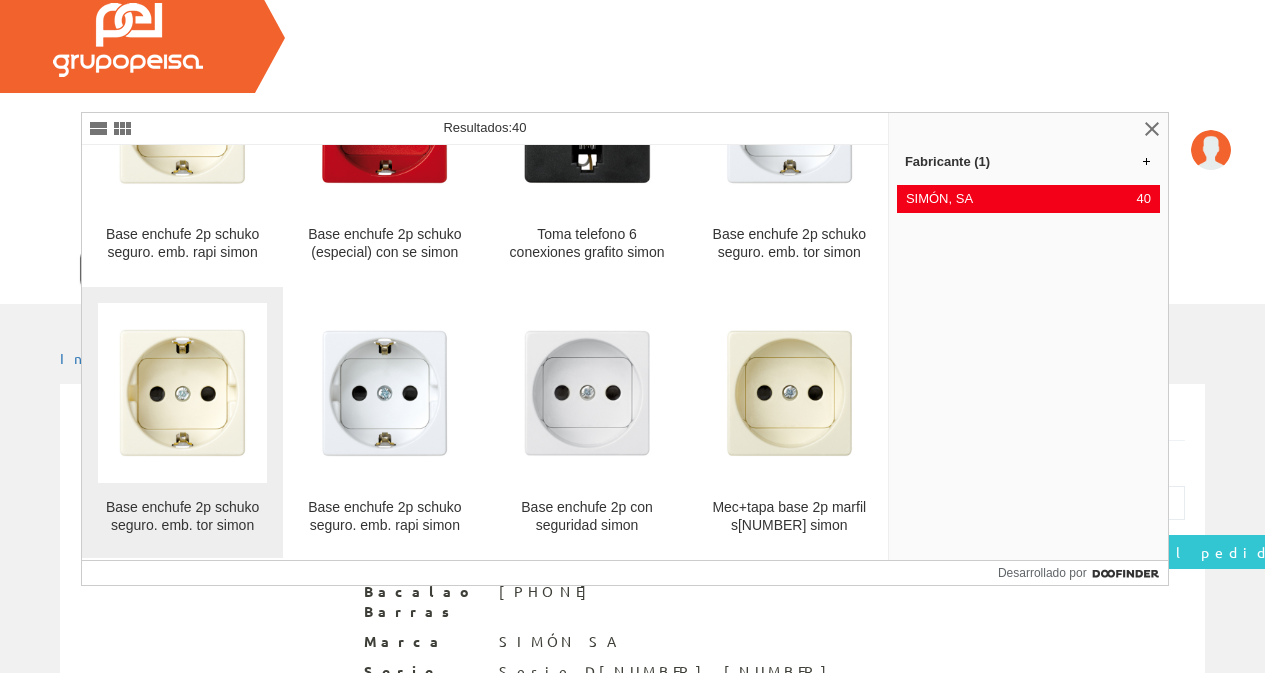 click at bounding box center (182, 392) 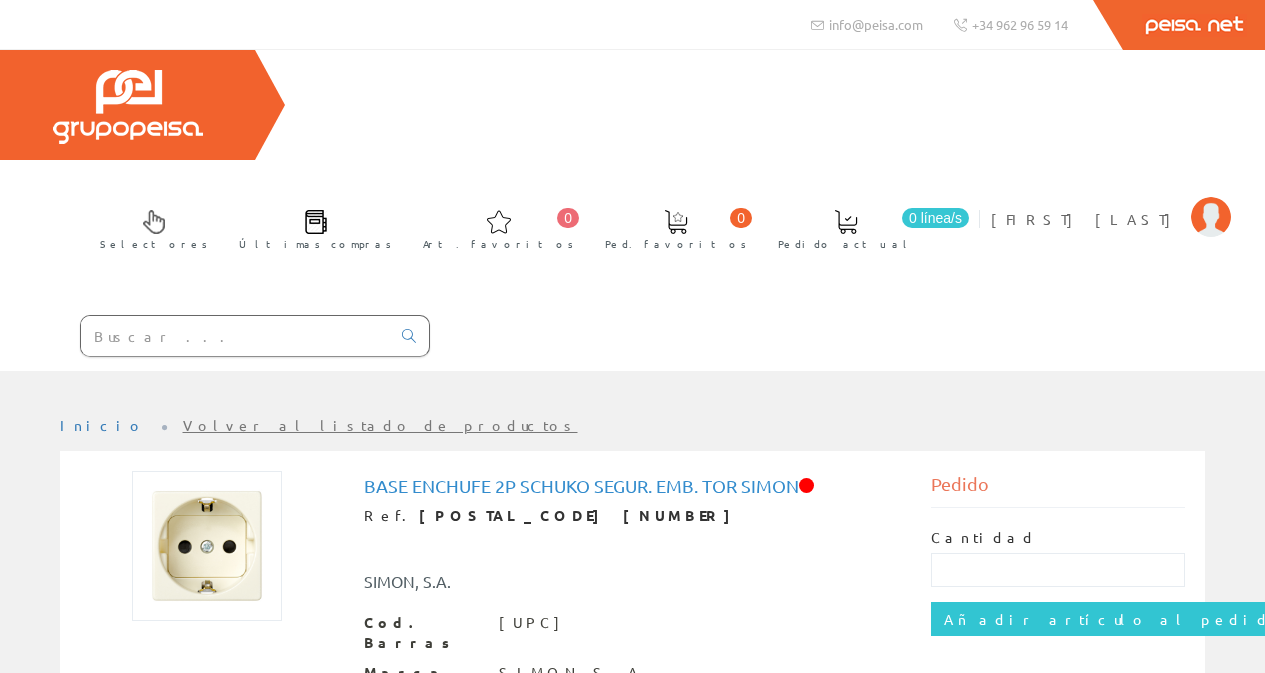 scroll, scrollTop: 0, scrollLeft: 0, axis: both 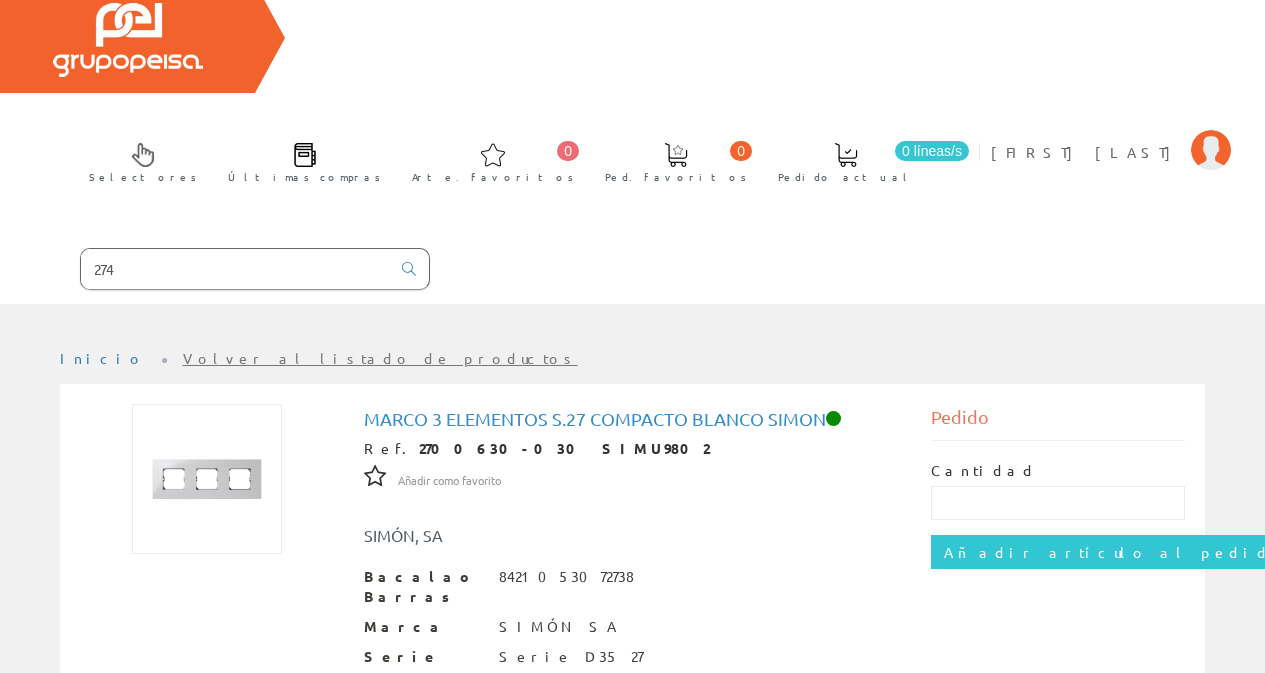 click on "SIMÓN, SA" at bounding box center (633, 525) 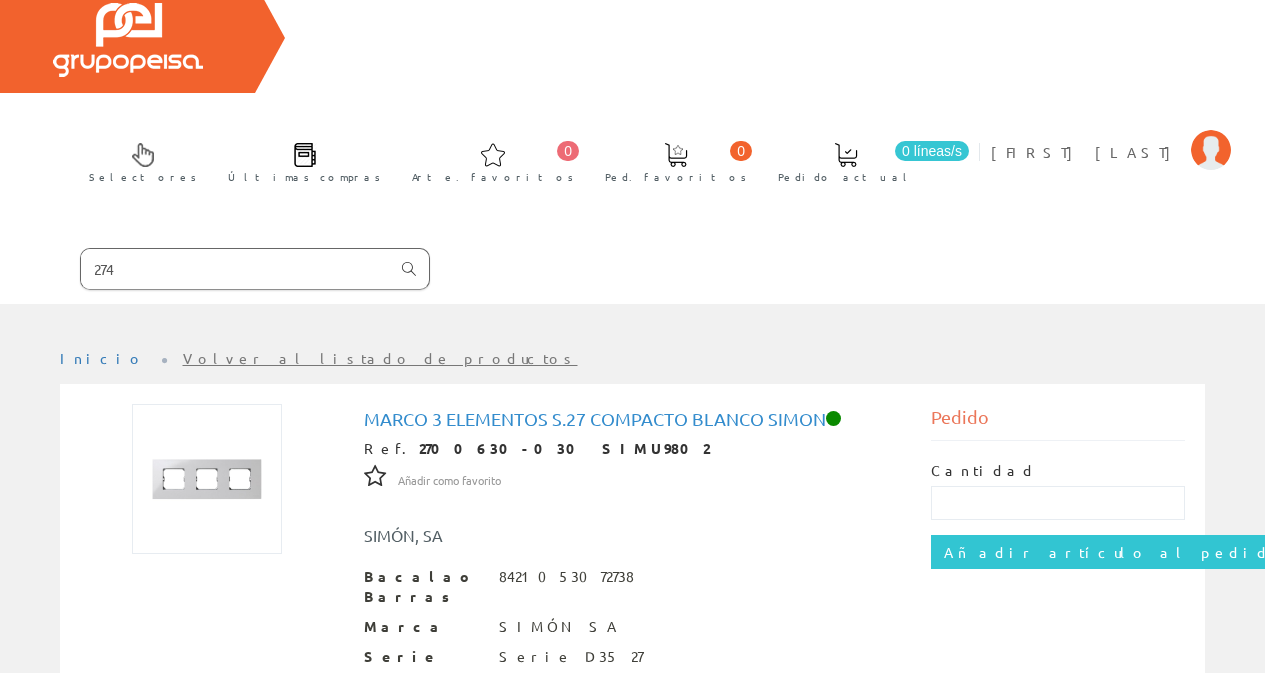 click at bounding box center (409, 269) 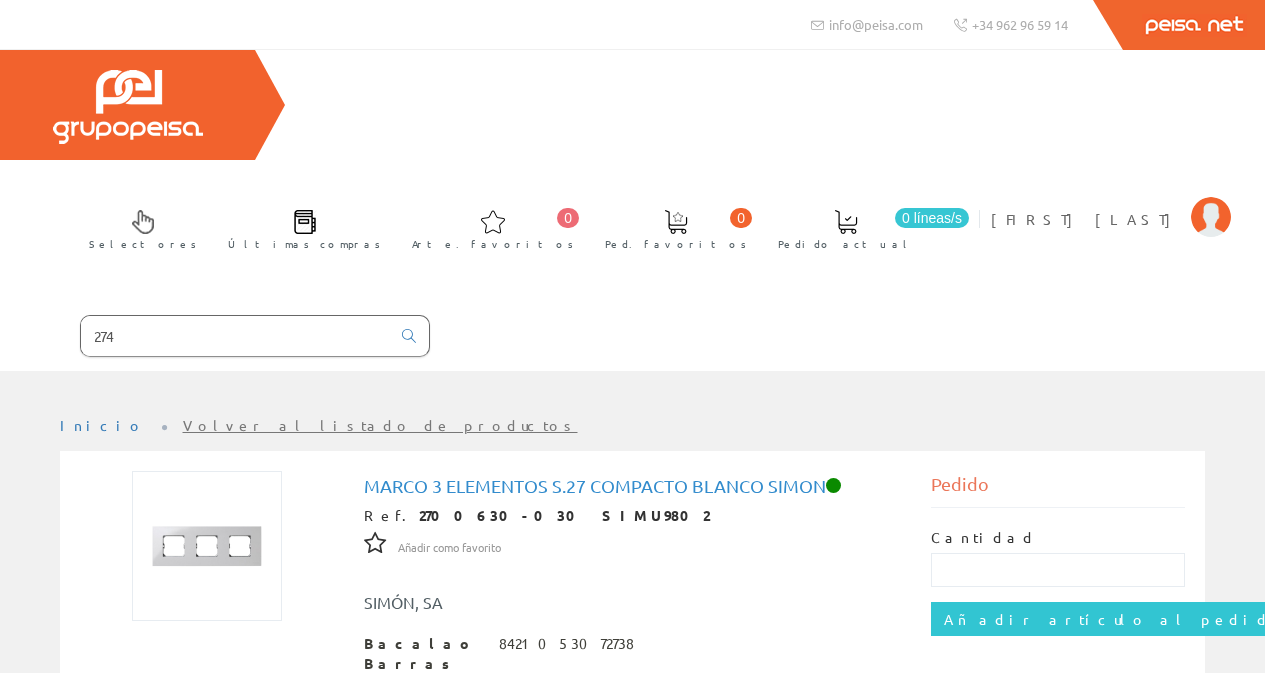 click on "Cantidad" at bounding box center (1058, 557) 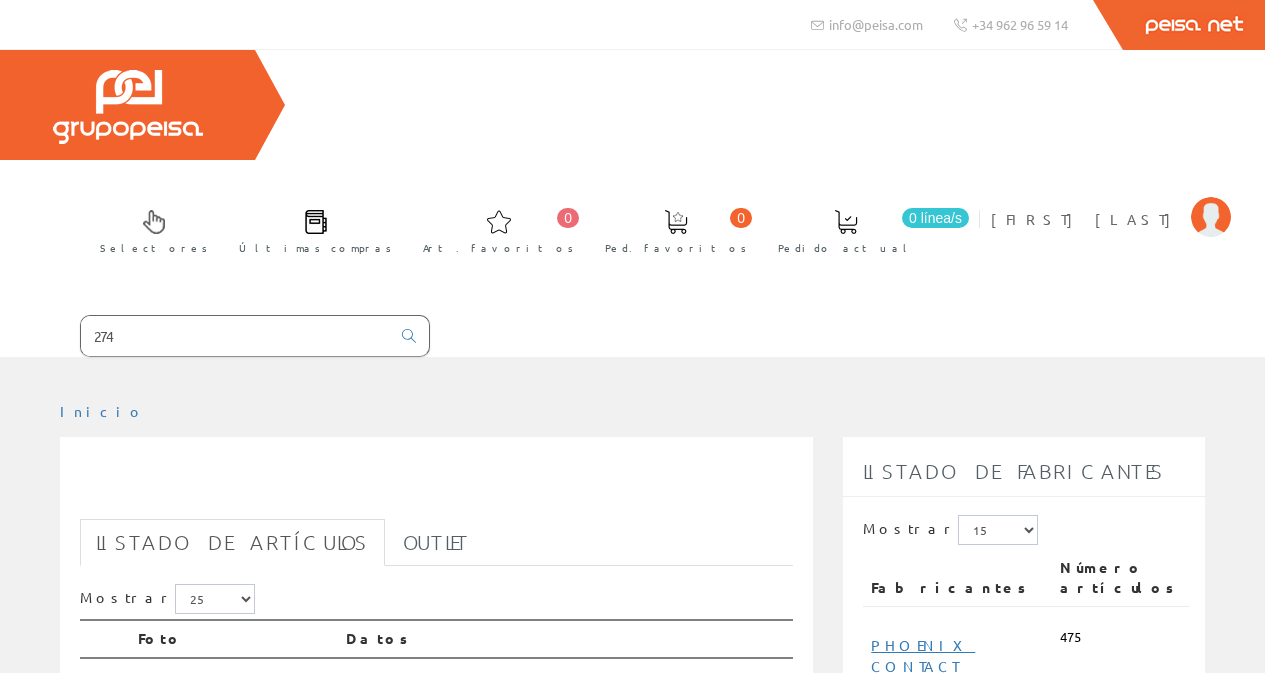 scroll, scrollTop: 0, scrollLeft: 0, axis: both 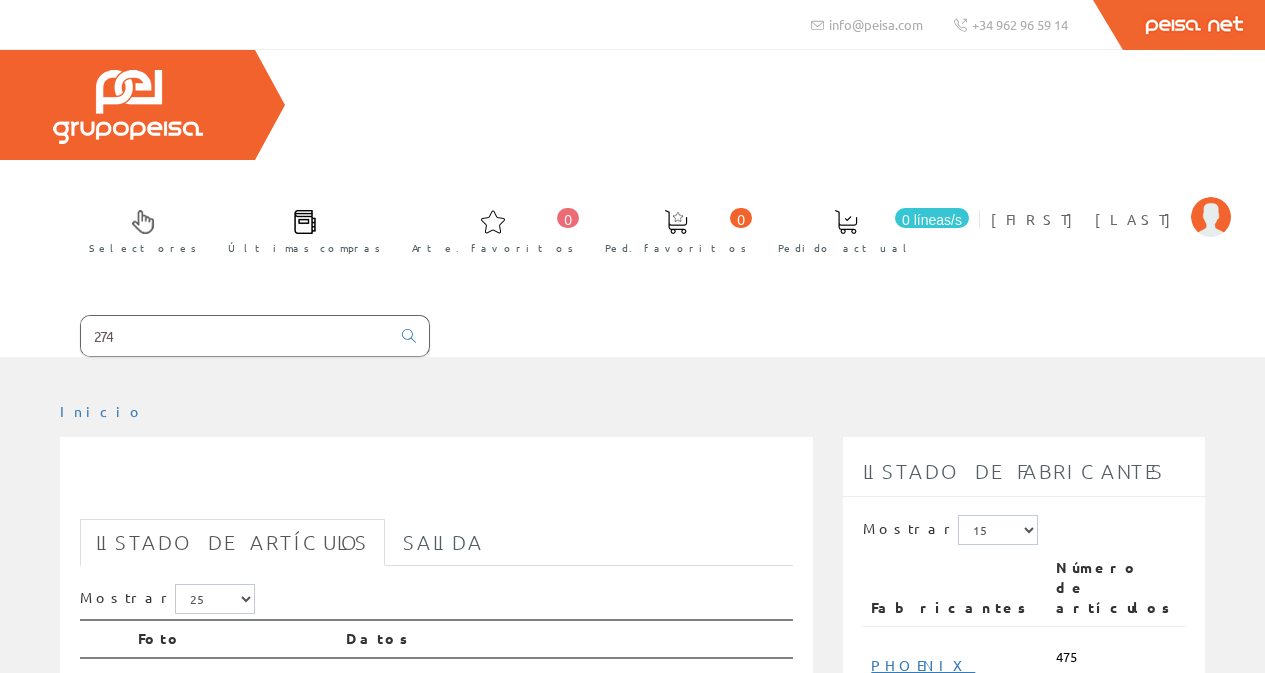 click on "274" at bounding box center [235, 336] 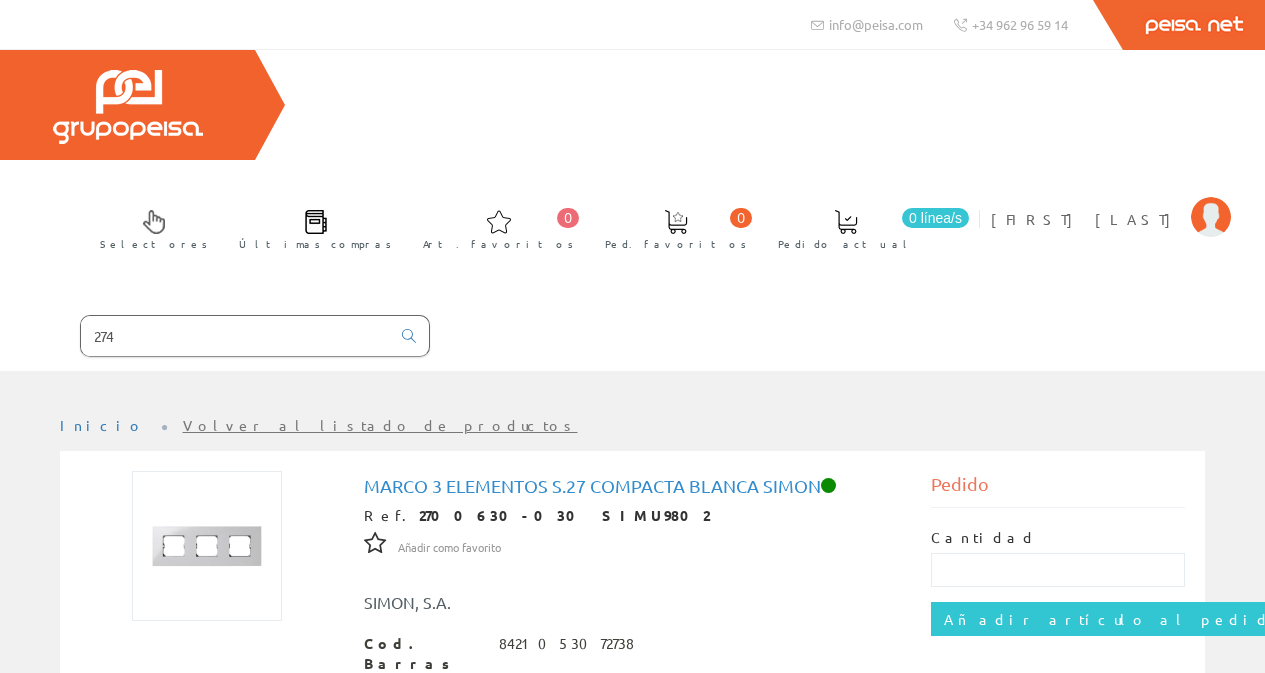 scroll, scrollTop: 0, scrollLeft: 0, axis: both 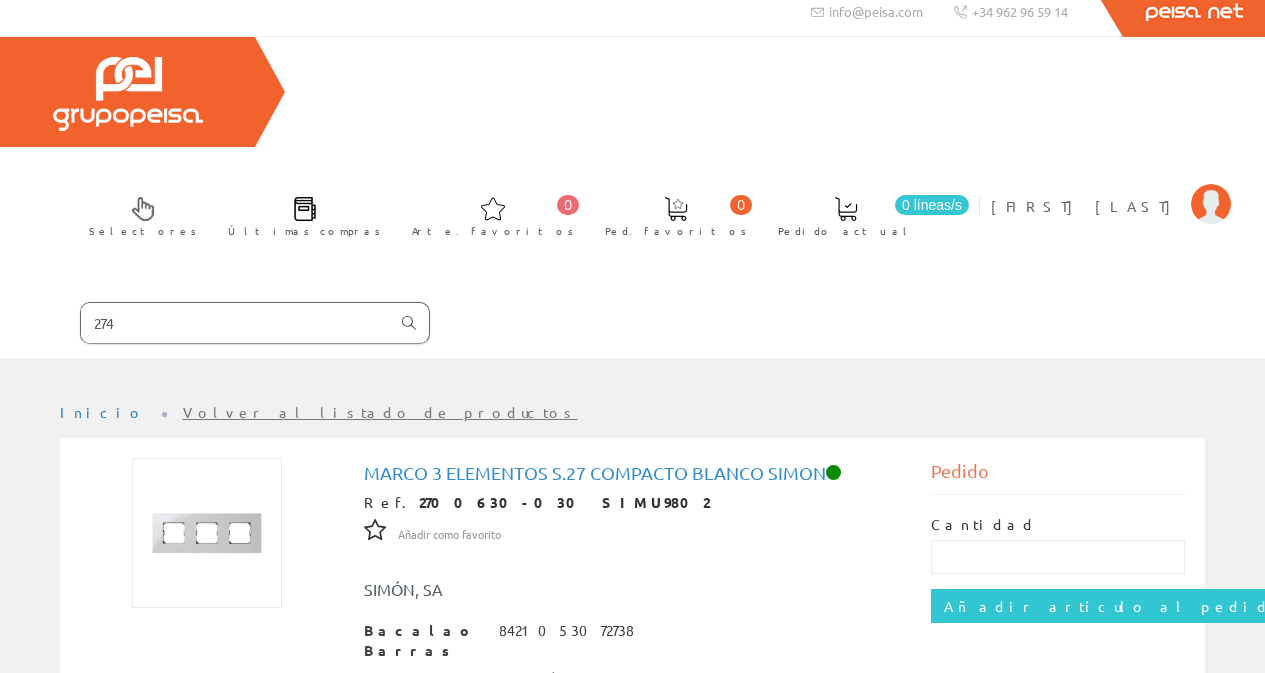 click at bounding box center (409, 323) 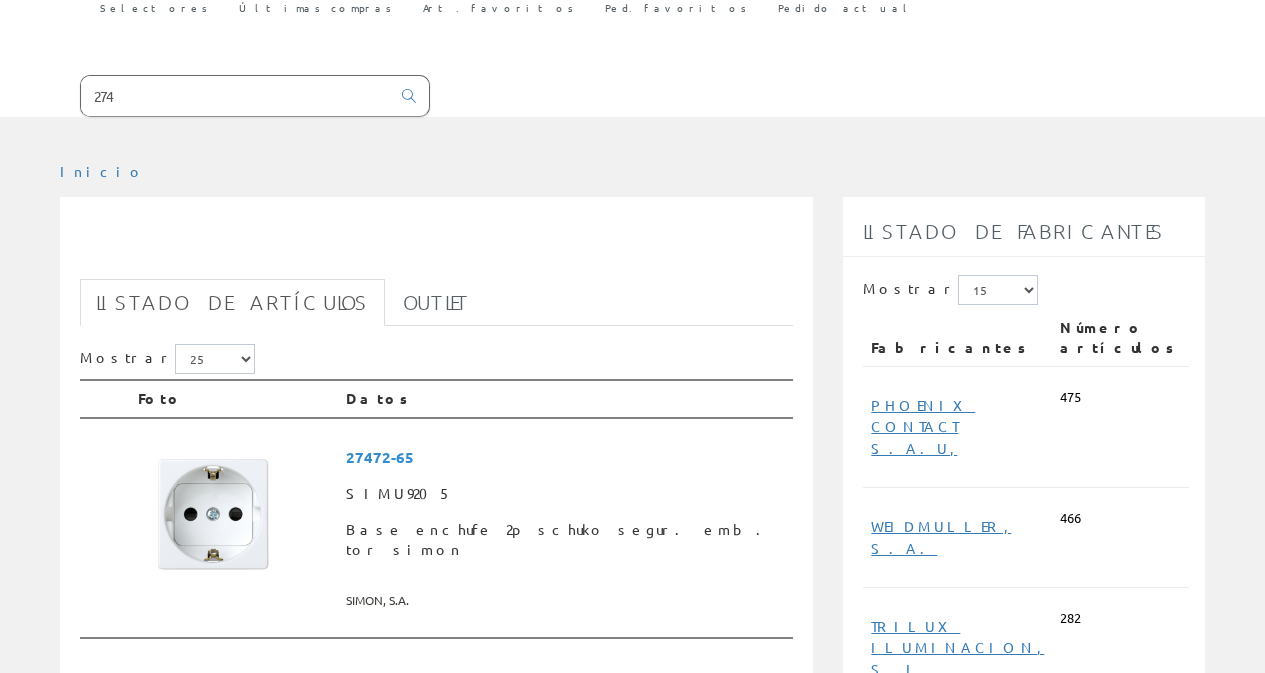 scroll, scrollTop: 280, scrollLeft: 0, axis: vertical 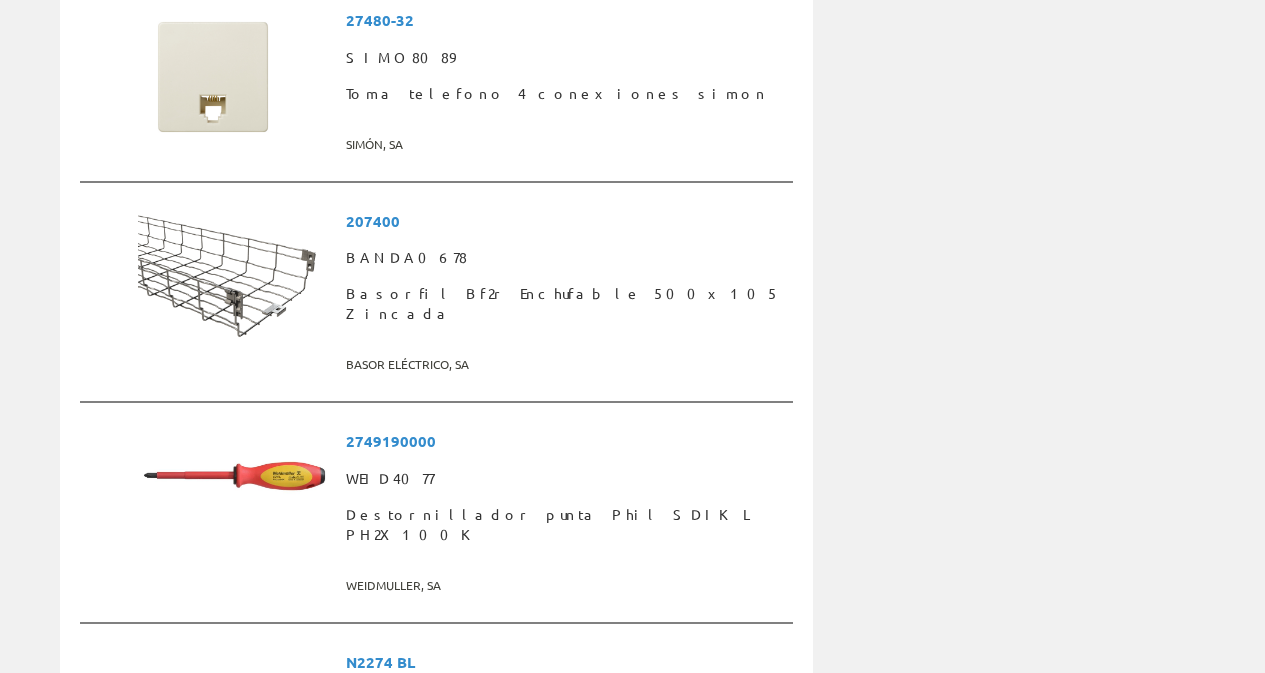 drag, startPoint x: 1045, startPoint y: 527, endPoint x: 1011, endPoint y: 512, distance: 37.161808 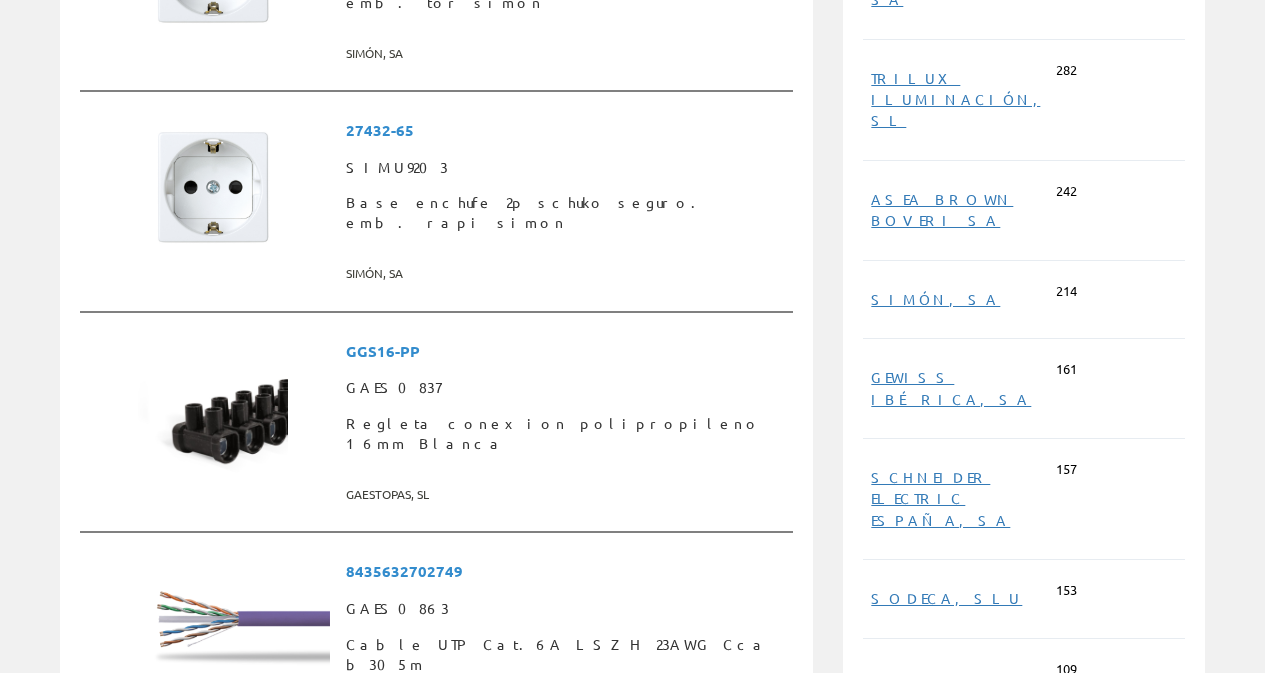 scroll, scrollTop: 707, scrollLeft: 0, axis: vertical 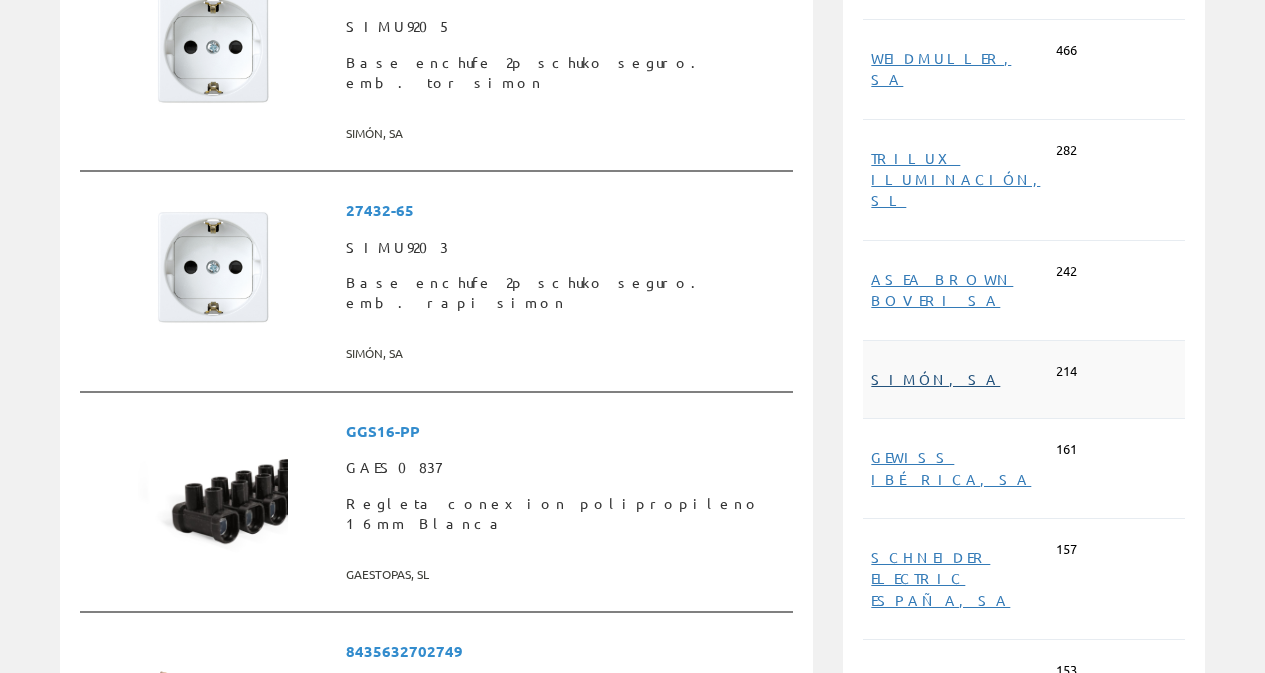 click on "SIMÓN, SA" at bounding box center (935, 379) 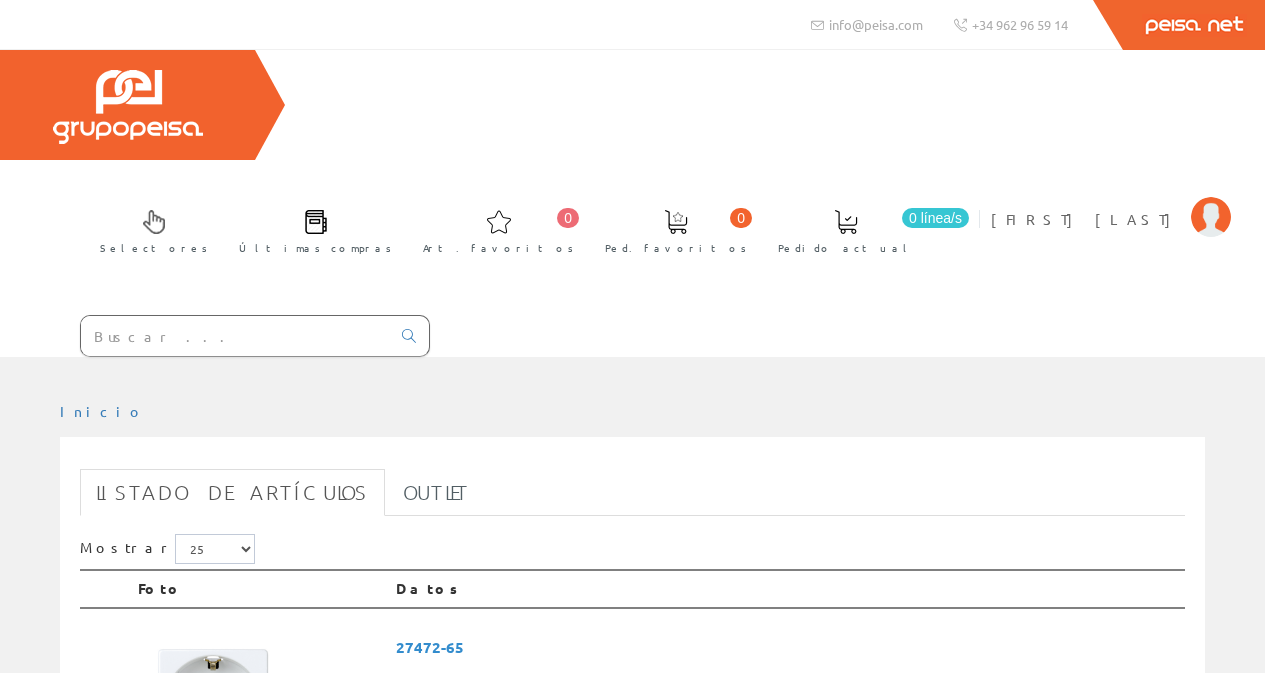 scroll, scrollTop: 0, scrollLeft: 0, axis: both 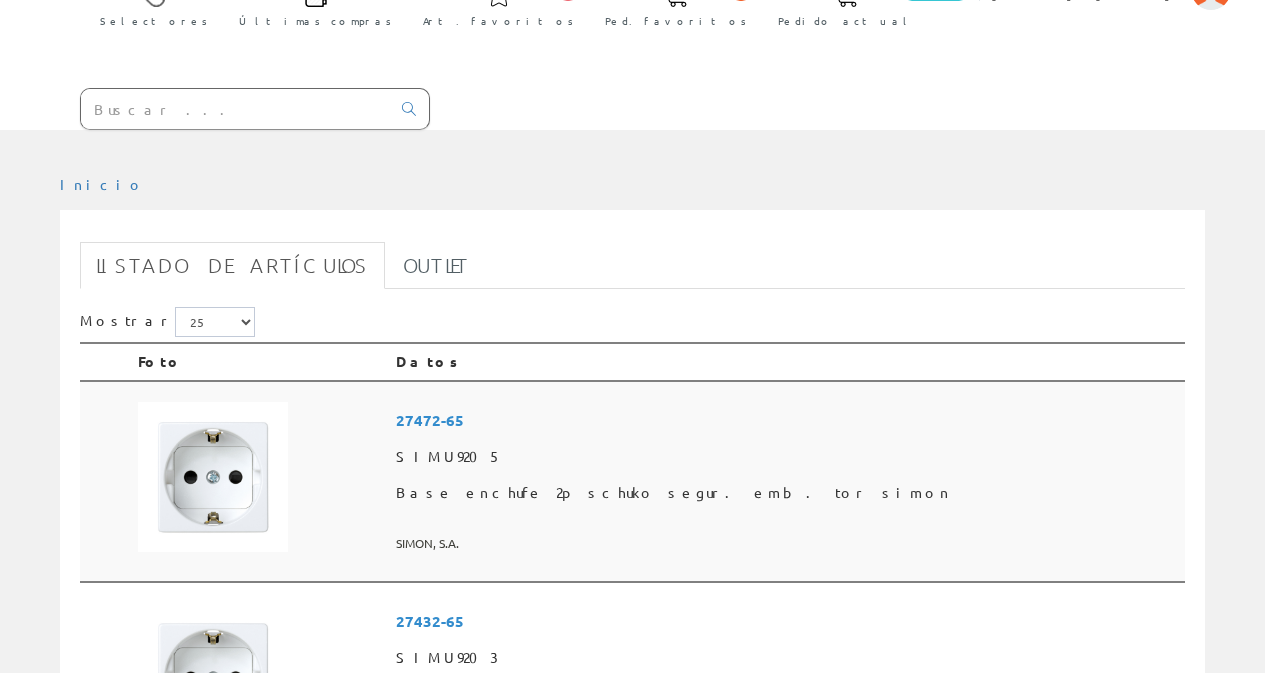 click at bounding box center [213, 477] 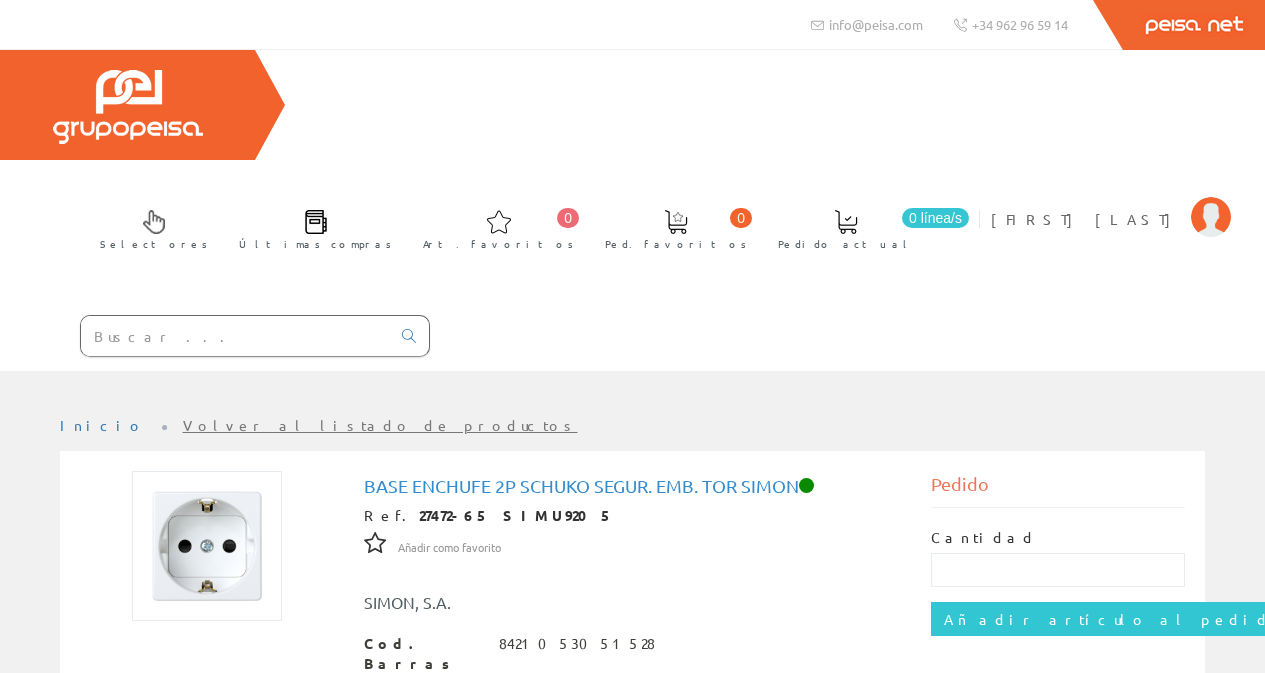 scroll, scrollTop: 0, scrollLeft: 0, axis: both 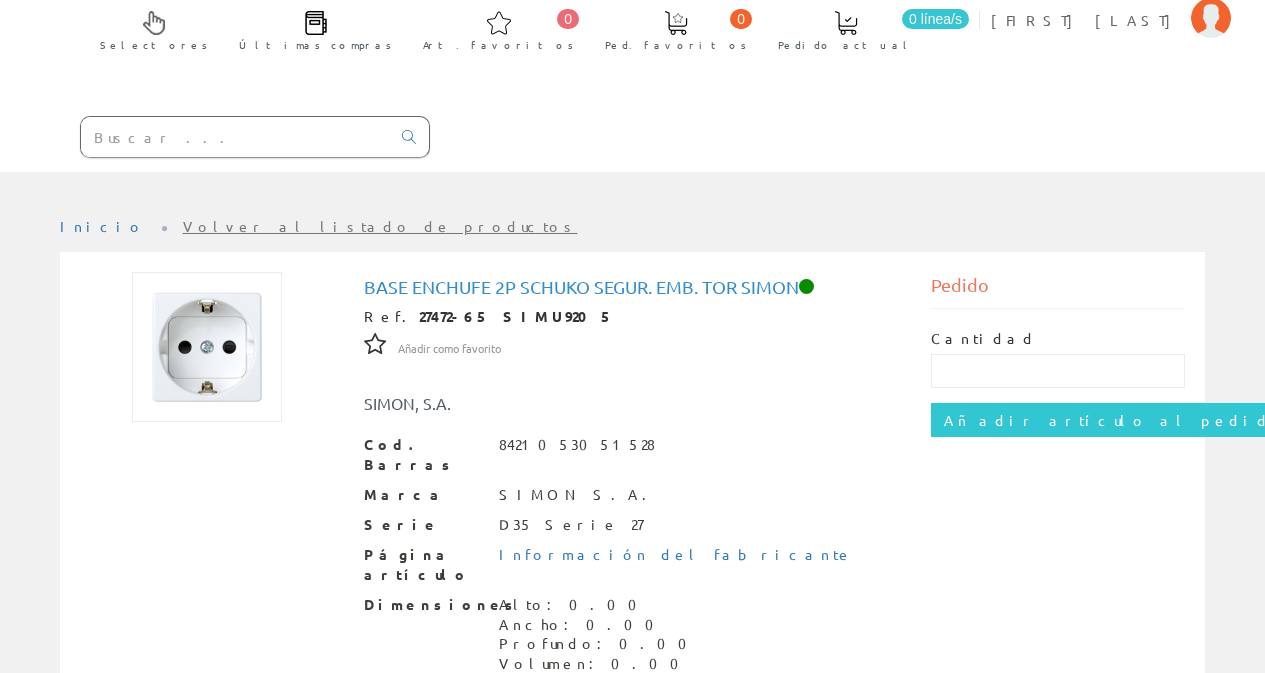 click at bounding box center [235, 137] 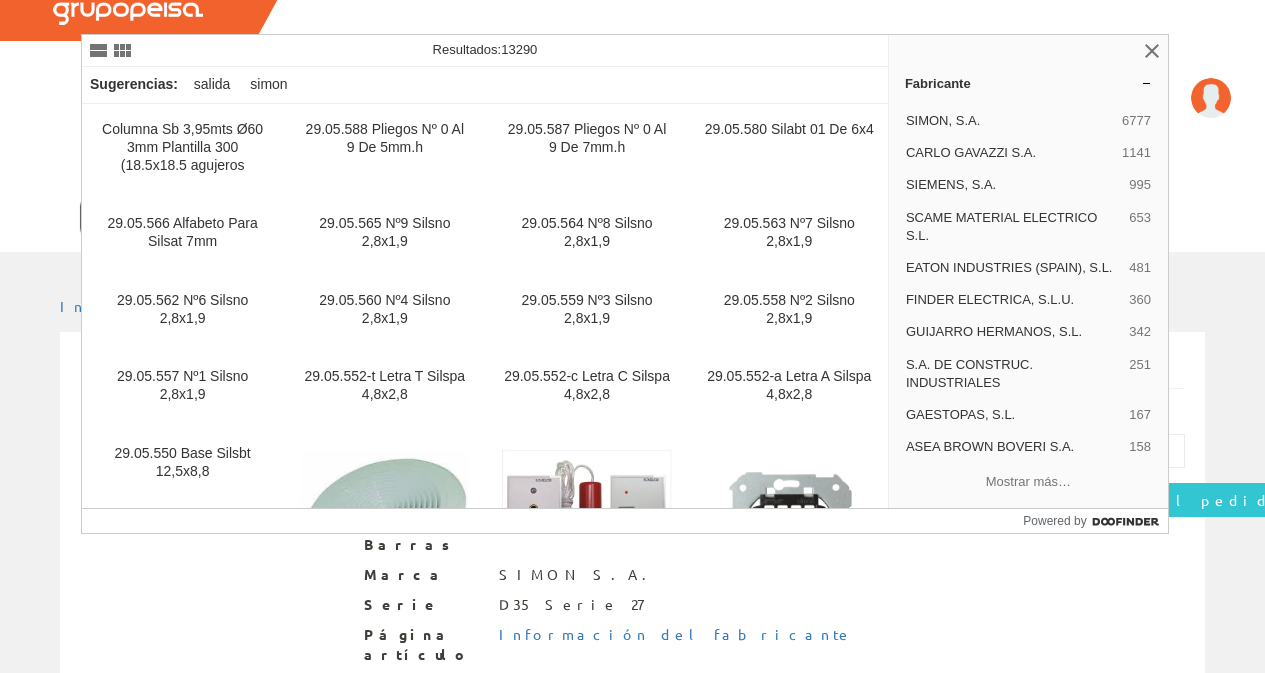 scroll, scrollTop: 13, scrollLeft: 0, axis: vertical 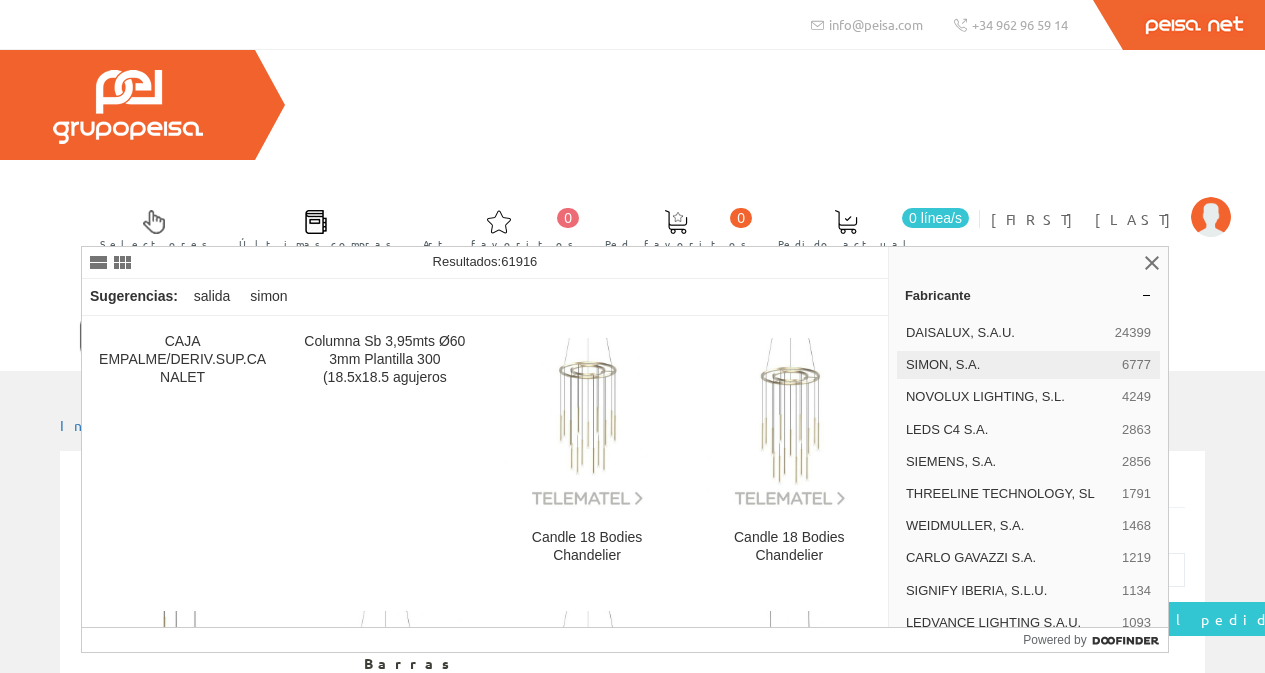 type on "SALIDA CORDON SIMON 27" 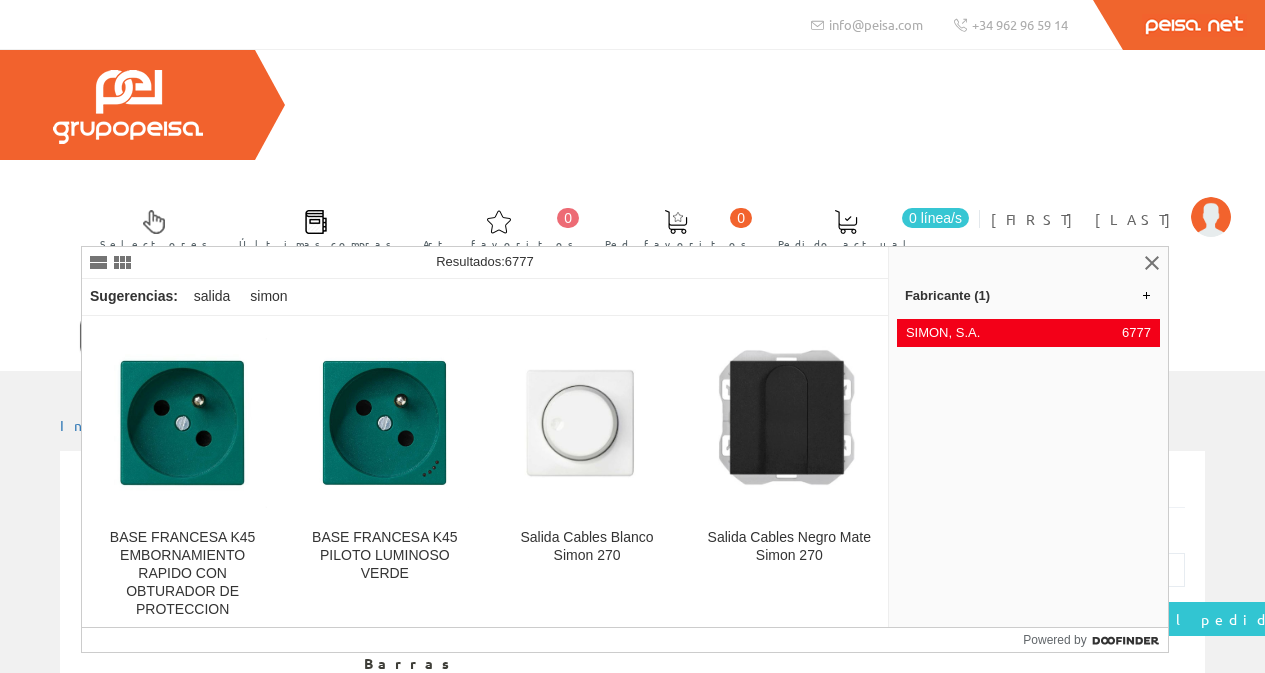 click on "Fabricante (1)
DAISALUX, S.A.U.
24399
SIMON, S.A.
6777
NOVOLUX LIGHTING, S.L.
4249
LEDS C4 S.A.
2863
SIEMENS, S.A.
2856
THREELINE TECHNOLOGY, SL
1791
WEIDMULLER, S.A.
1468
CARLO GAVAZZI S.A.
1219
SIGNIFY IBERIA, S.L.U.
1134
LEDVANCE LIGHTING S.A.U.
1093
GAESTOPAS, S.L.
938
ILUMINACION DISANO S.A.
797
EATON INDUSTRIES (SPAIN), S.L.
796
GEWISS IBERICA, S.A.
761
SCAME MATERIAL ELECTRICO S.L.
745
SECOM ILUMINACION S.L.U.
615
FEILO SYLVANIA SPAIN S.A.U.
584
GUIJARRO HERMANOS, S.L.
565
INTERFLEX, S.L.
550
SCHNEIDER ELECTRIC ESPAÑA, SA
514
Mostrar más…
Marca" at bounding box center (1028, 453) 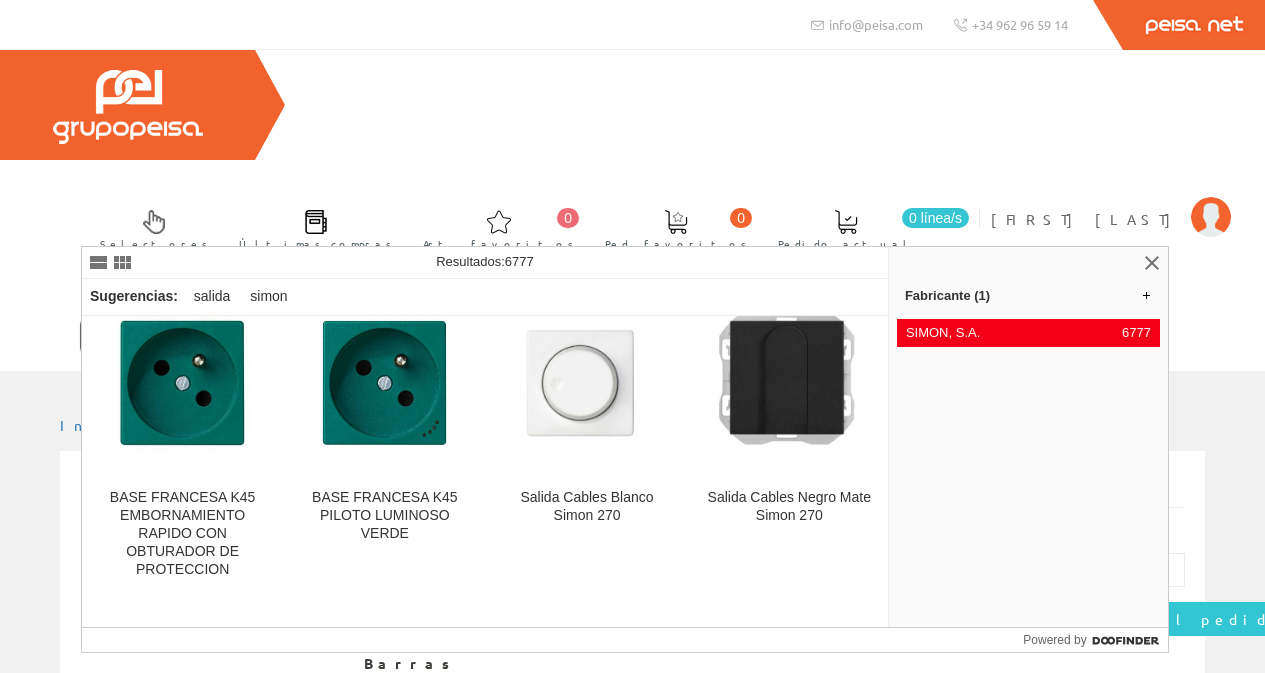 scroll, scrollTop: 120, scrollLeft: 0, axis: vertical 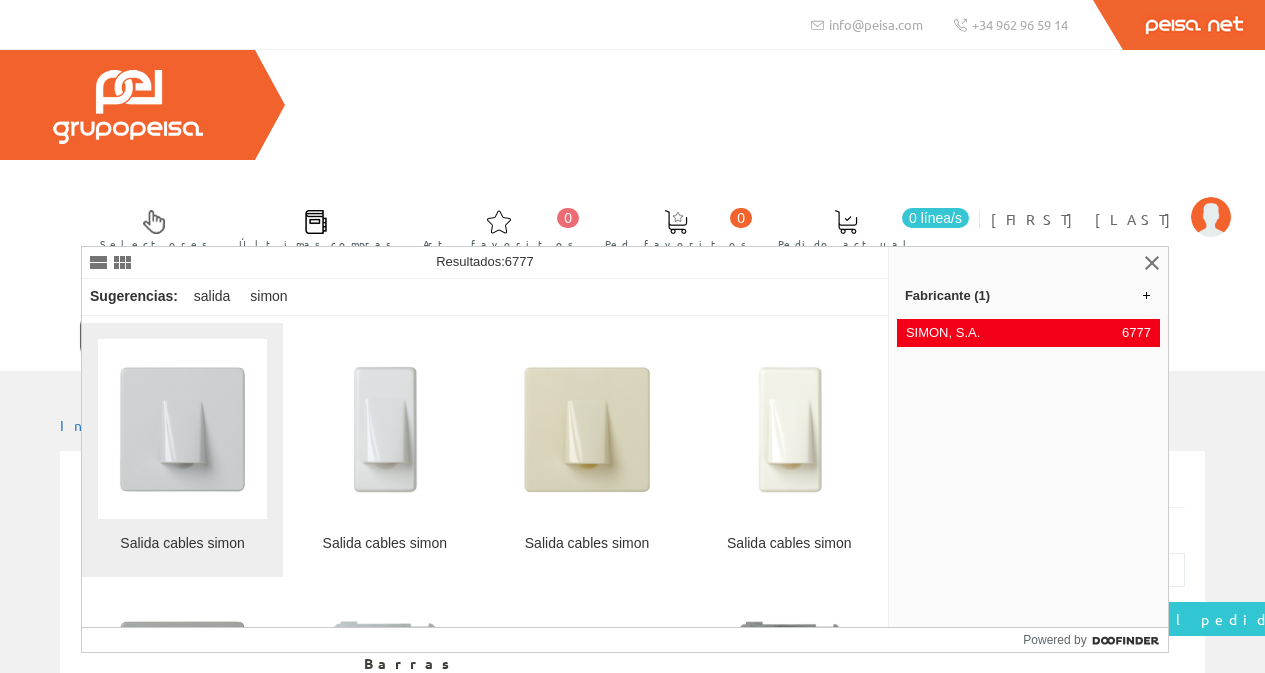 click at bounding box center (182, 429) 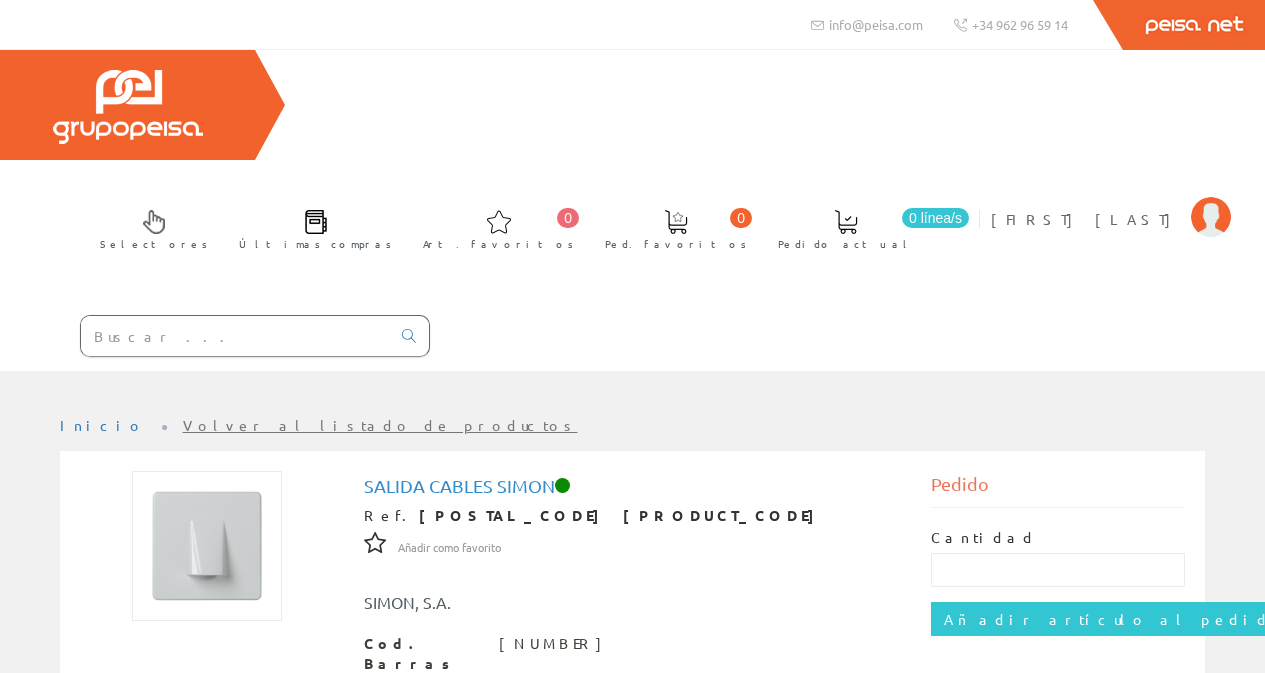 scroll, scrollTop: 0, scrollLeft: 0, axis: both 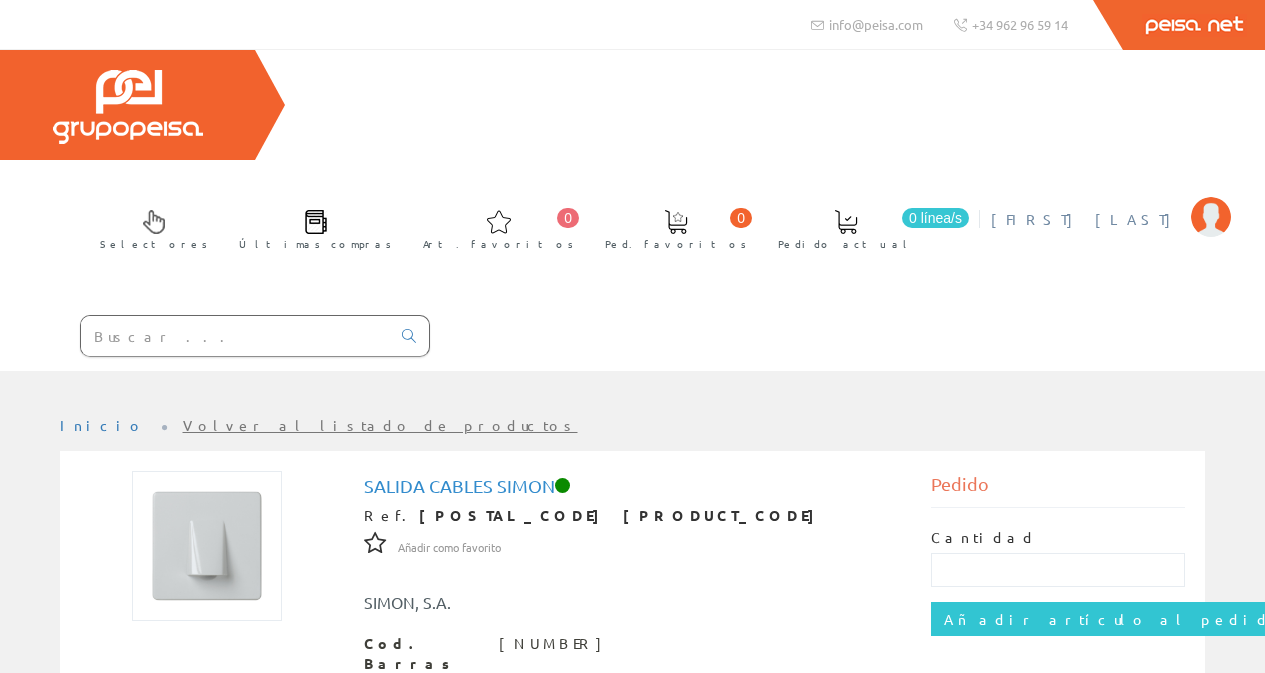 click at bounding box center [1211, 217] 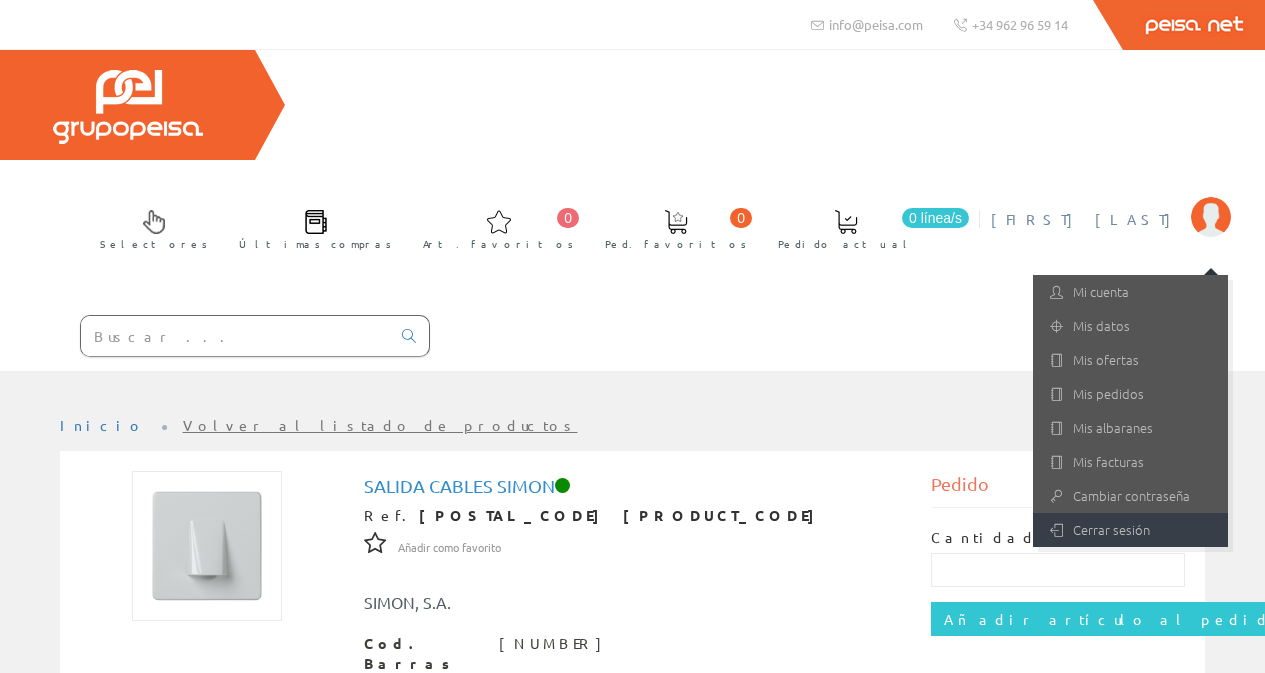 click on "Cerrar sesión" at bounding box center [1130, 530] 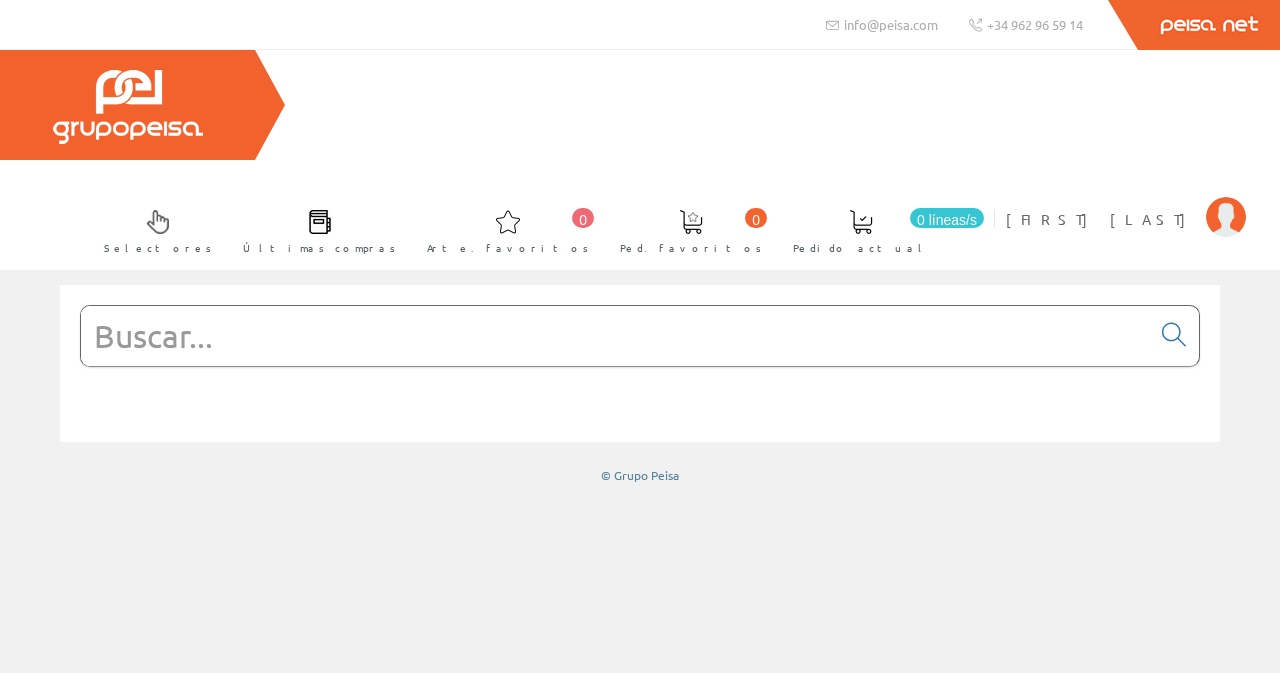 scroll, scrollTop: 0, scrollLeft: 0, axis: both 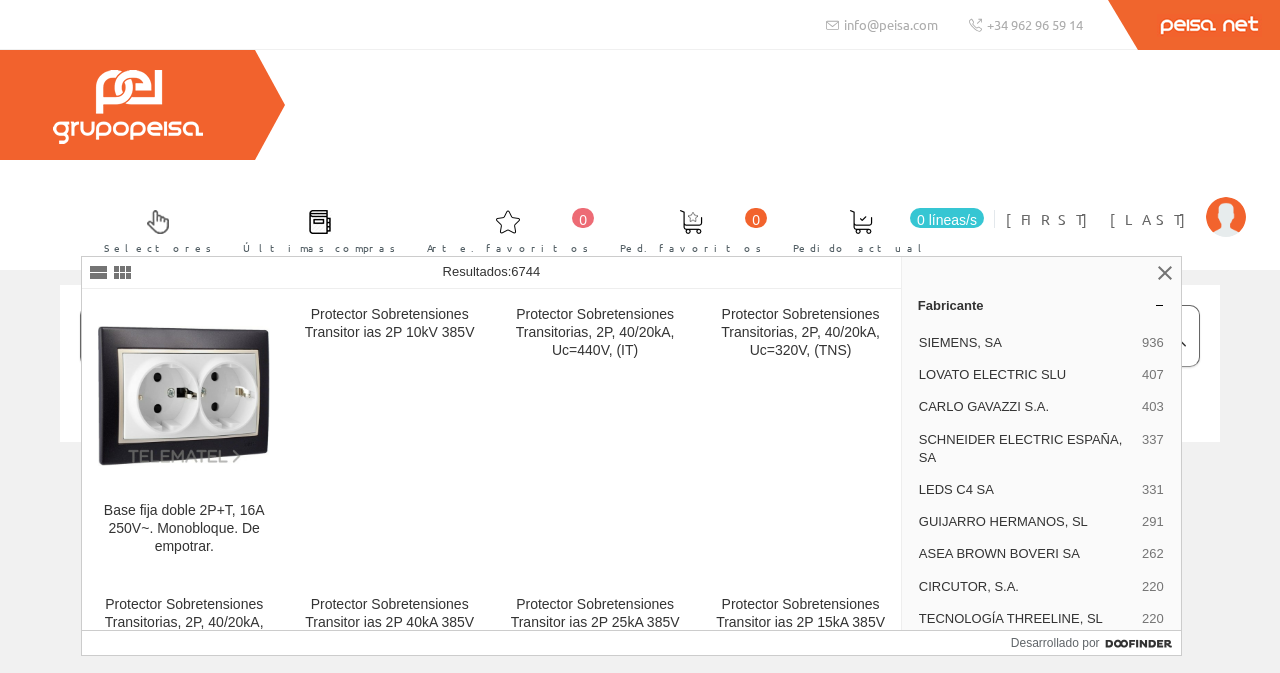type on "NU200818" 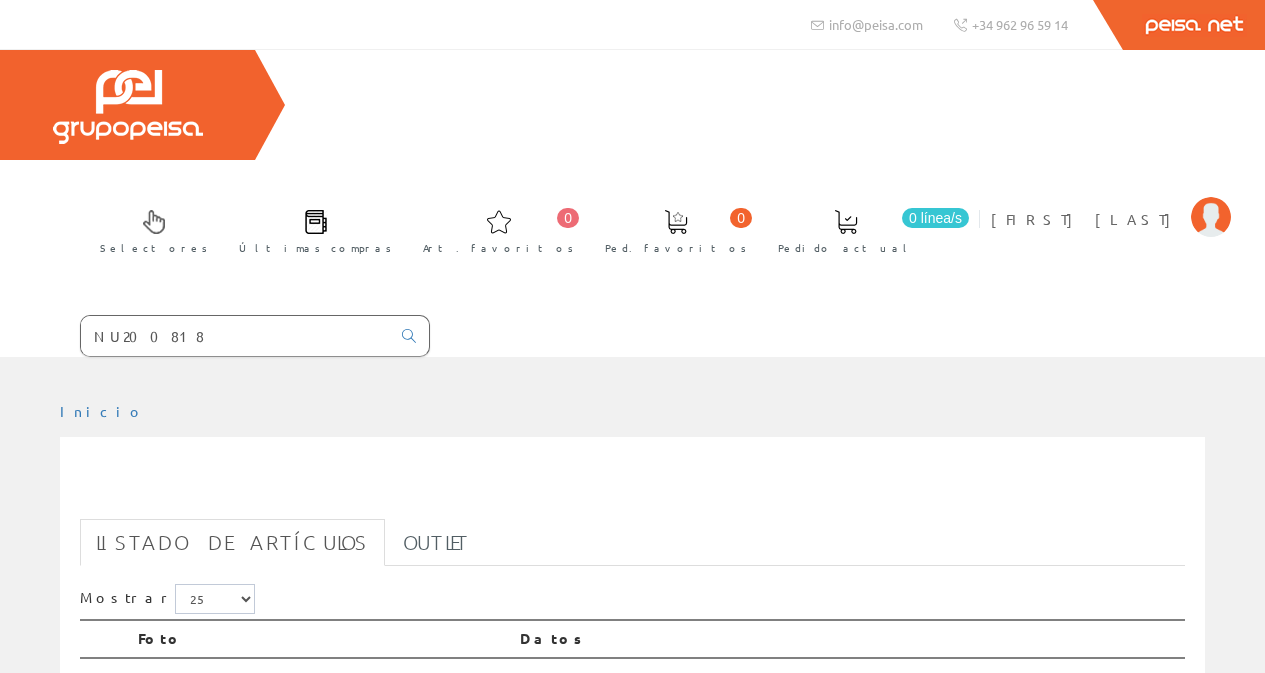 scroll, scrollTop: 0, scrollLeft: 0, axis: both 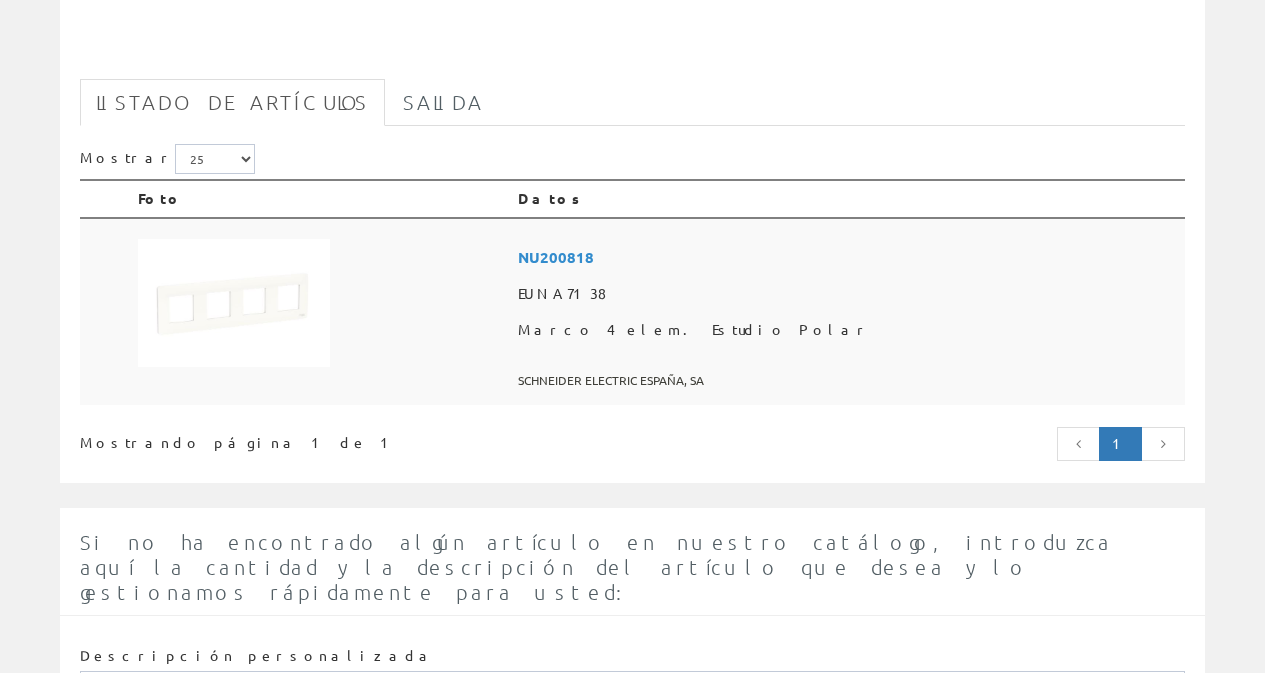 click at bounding box center [234, 303] 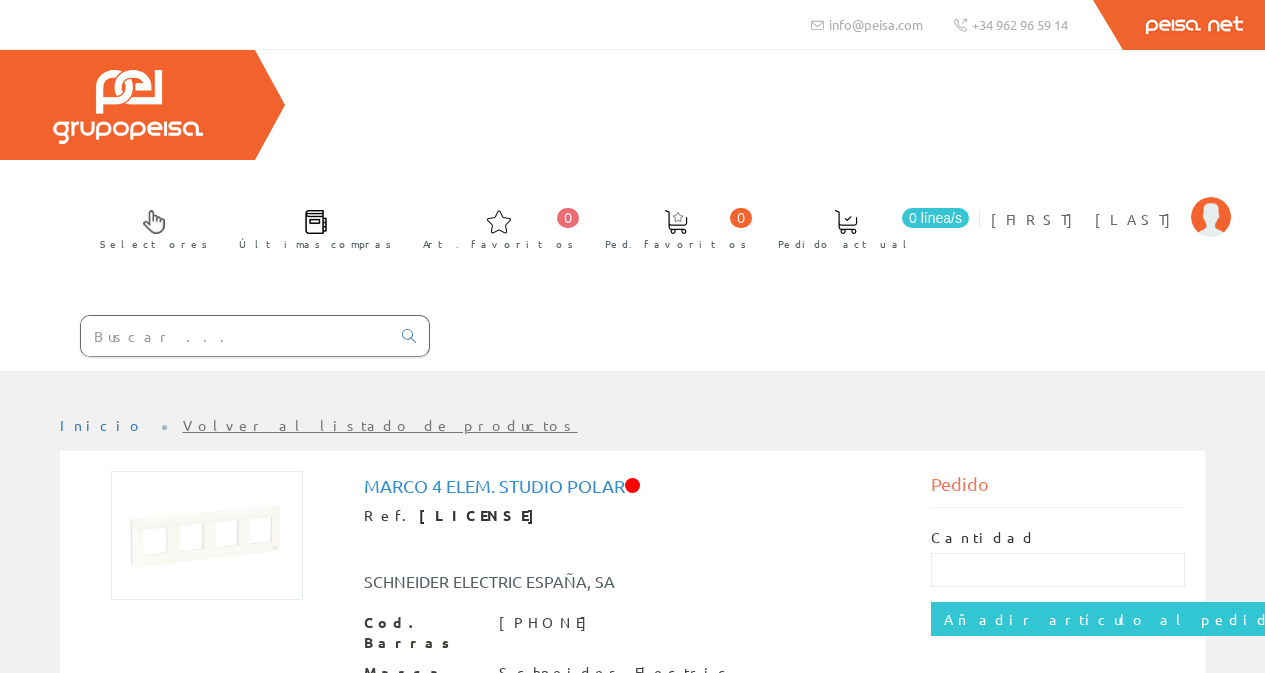 scroll, scrollTop: 0, scrollLeft: 0, axis: both 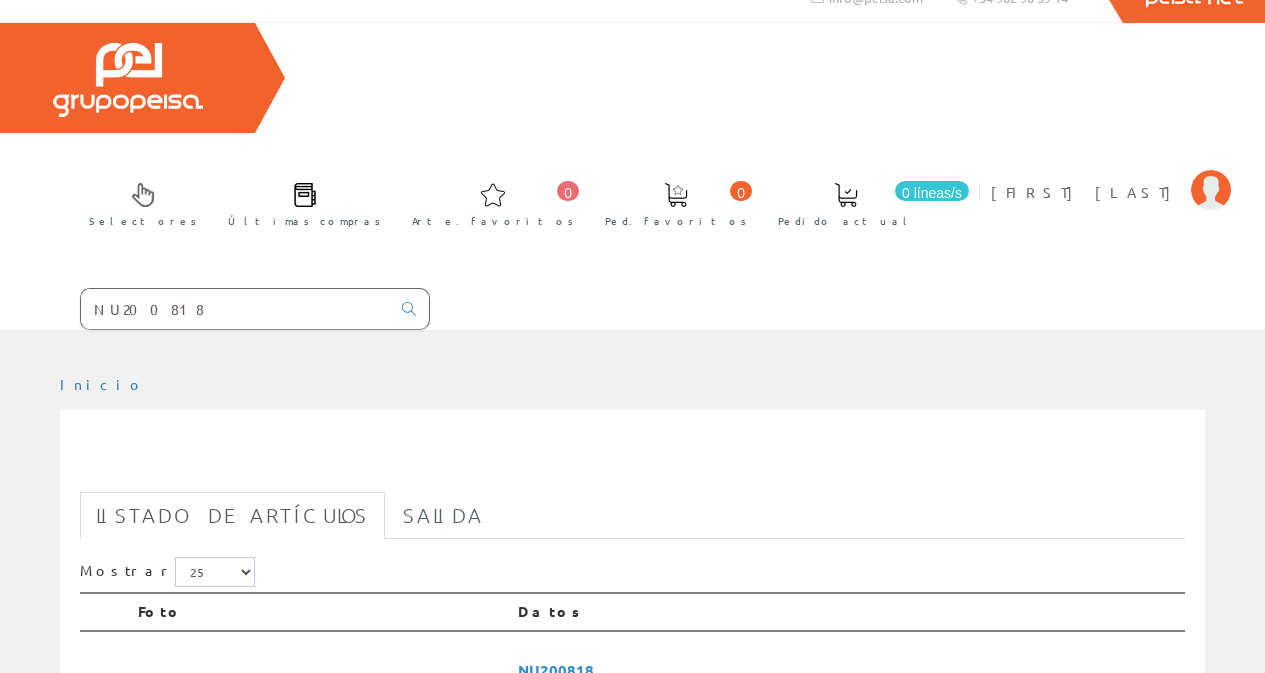 click on "NU200818" at bounding box center (235, 309) 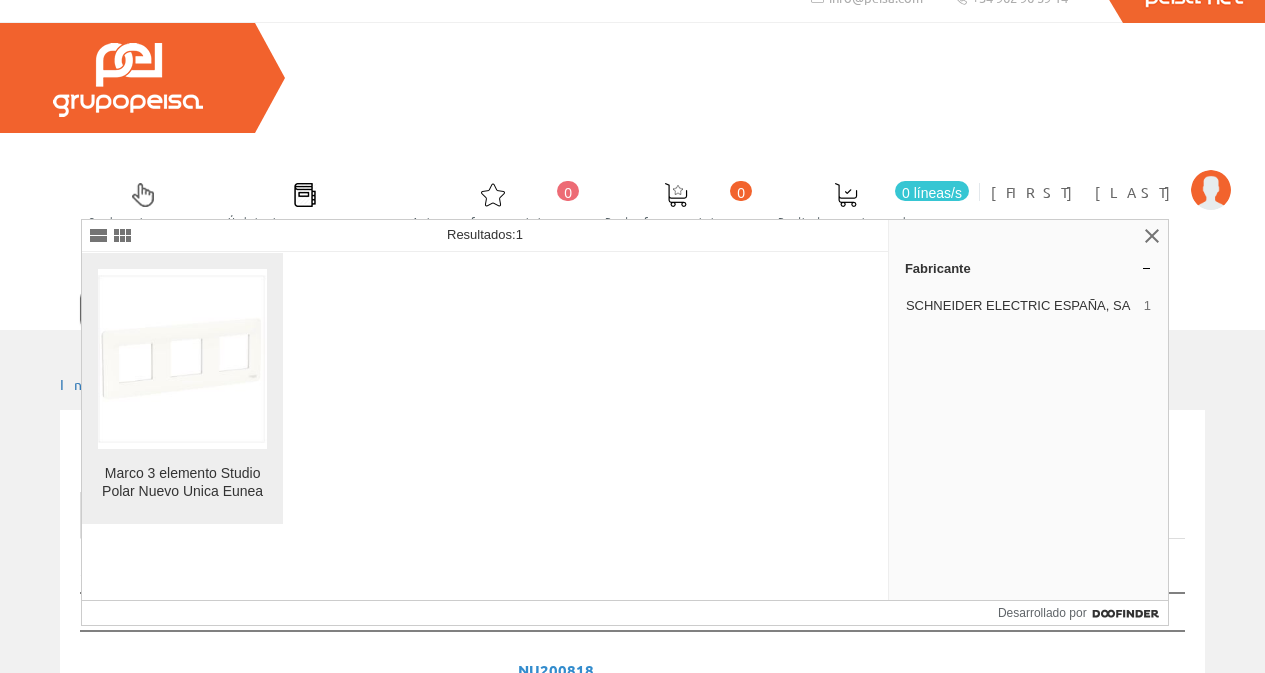 type on "NU200618" 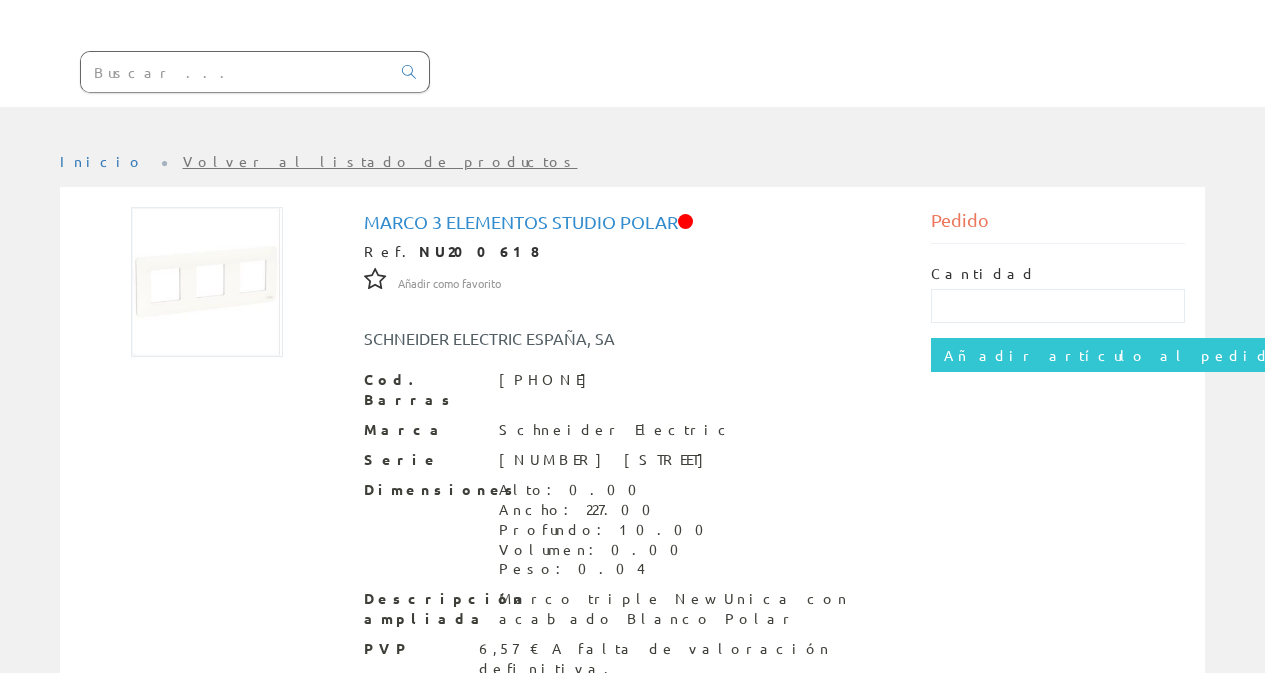 scroll, scrollTop: 264, scrollLeft: 0, axis: vertical 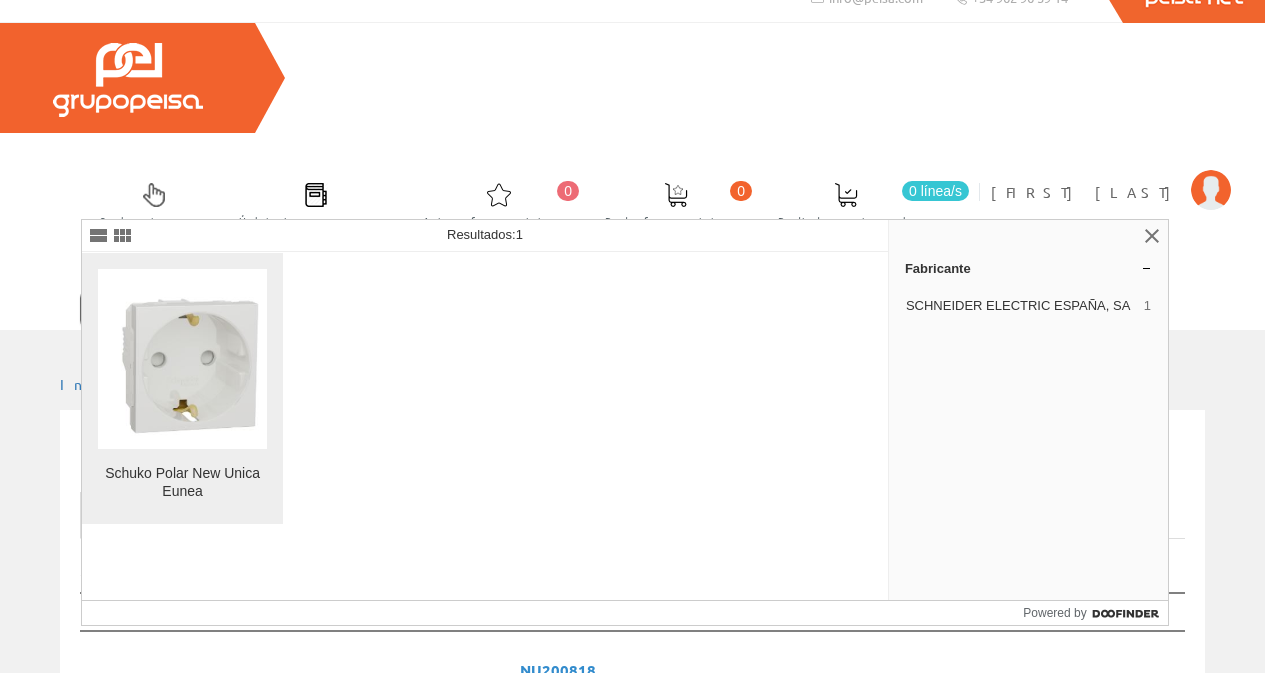 type on "NU303718" 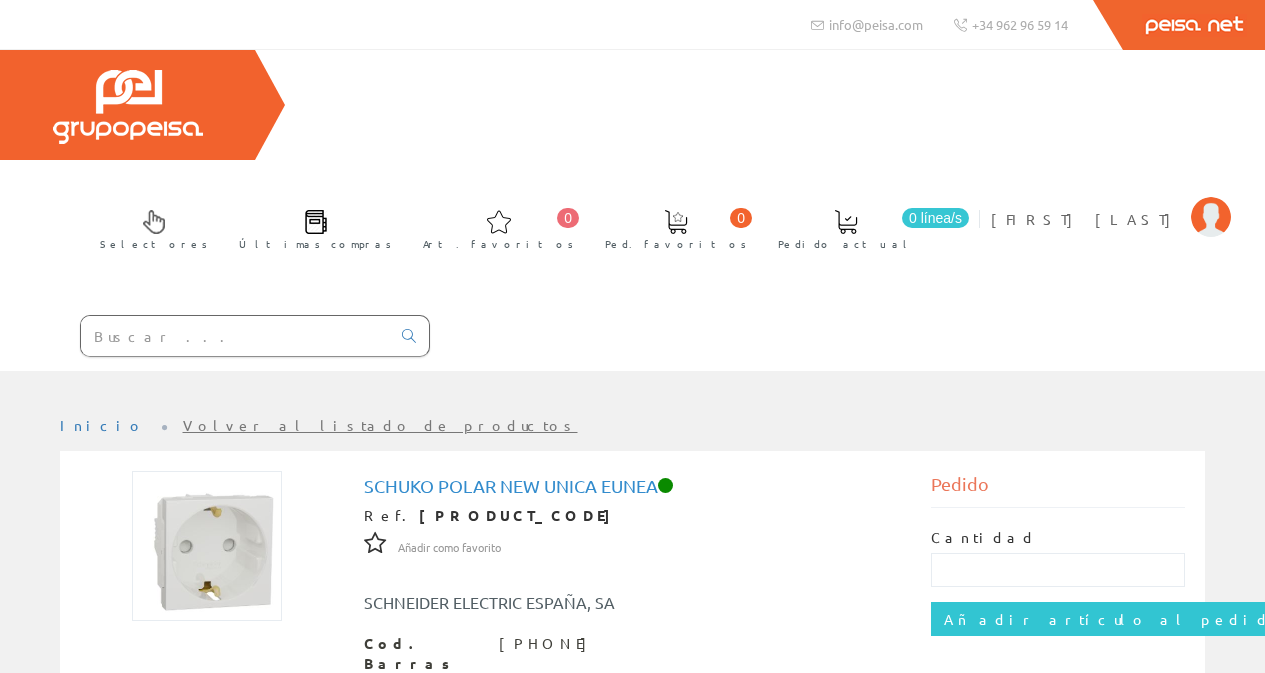 scroll, scrollTop: 0, scrollLeft: 0, axis: both 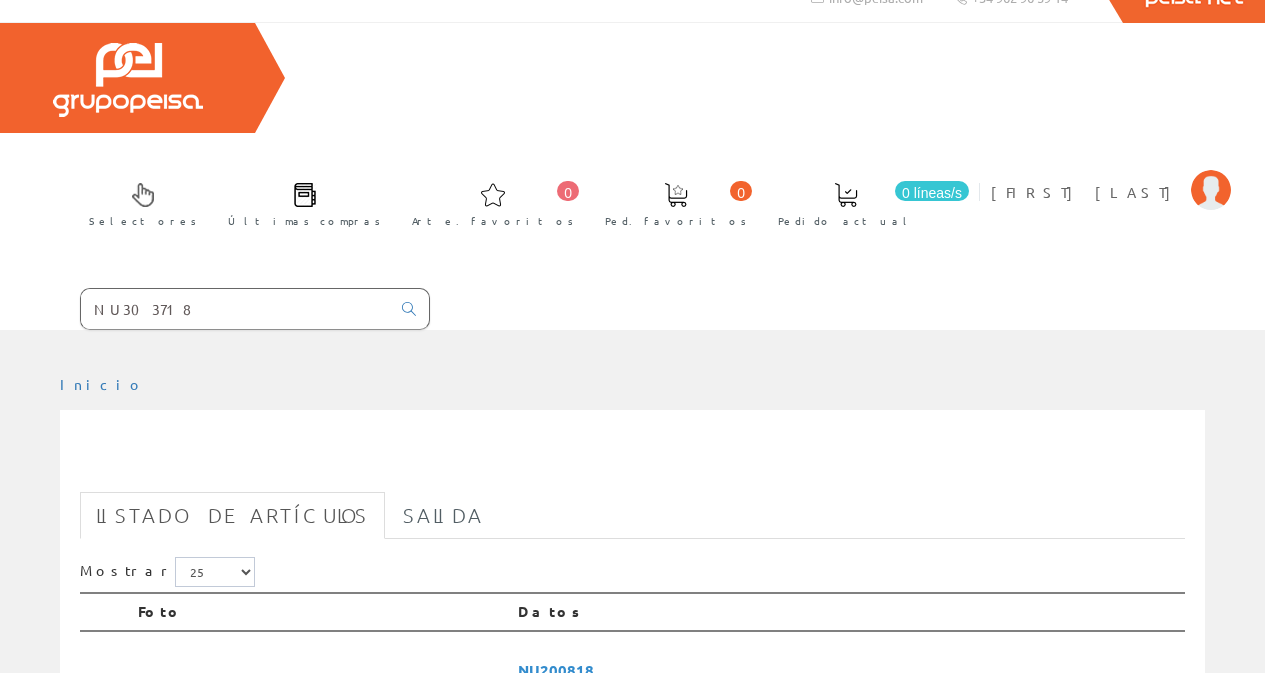 click on "NU303718" at bounding box center (235, 309) 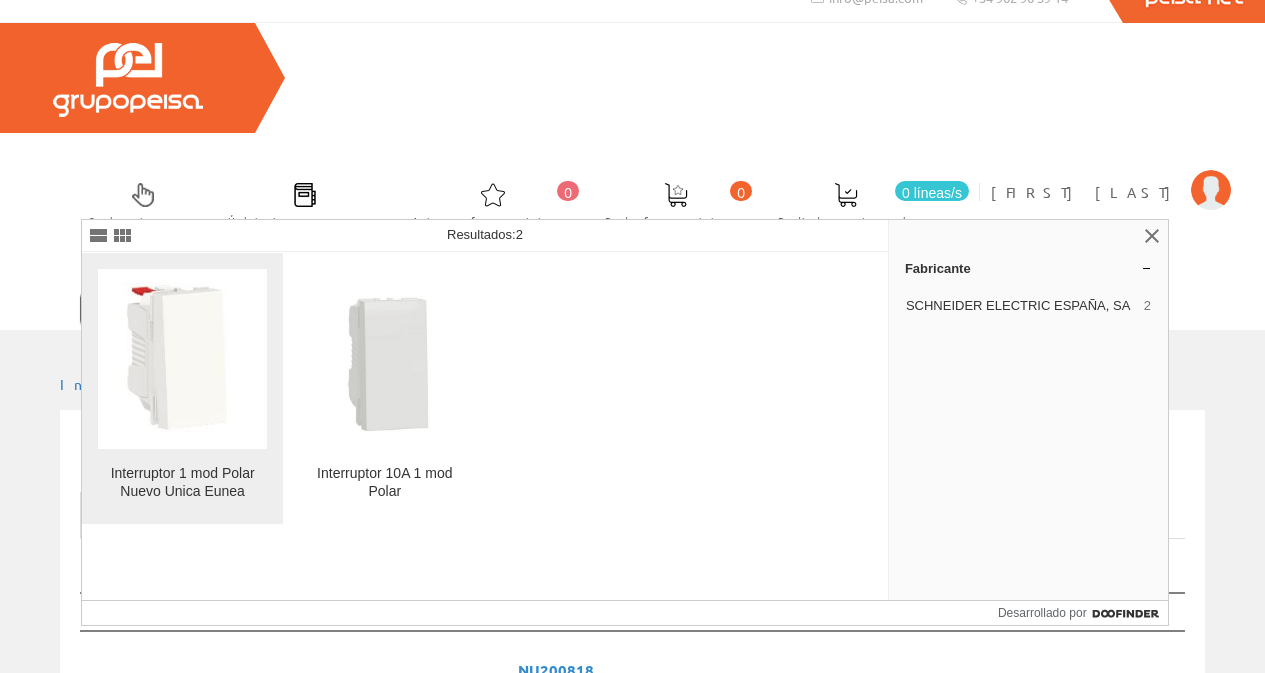 type on "NU310118" 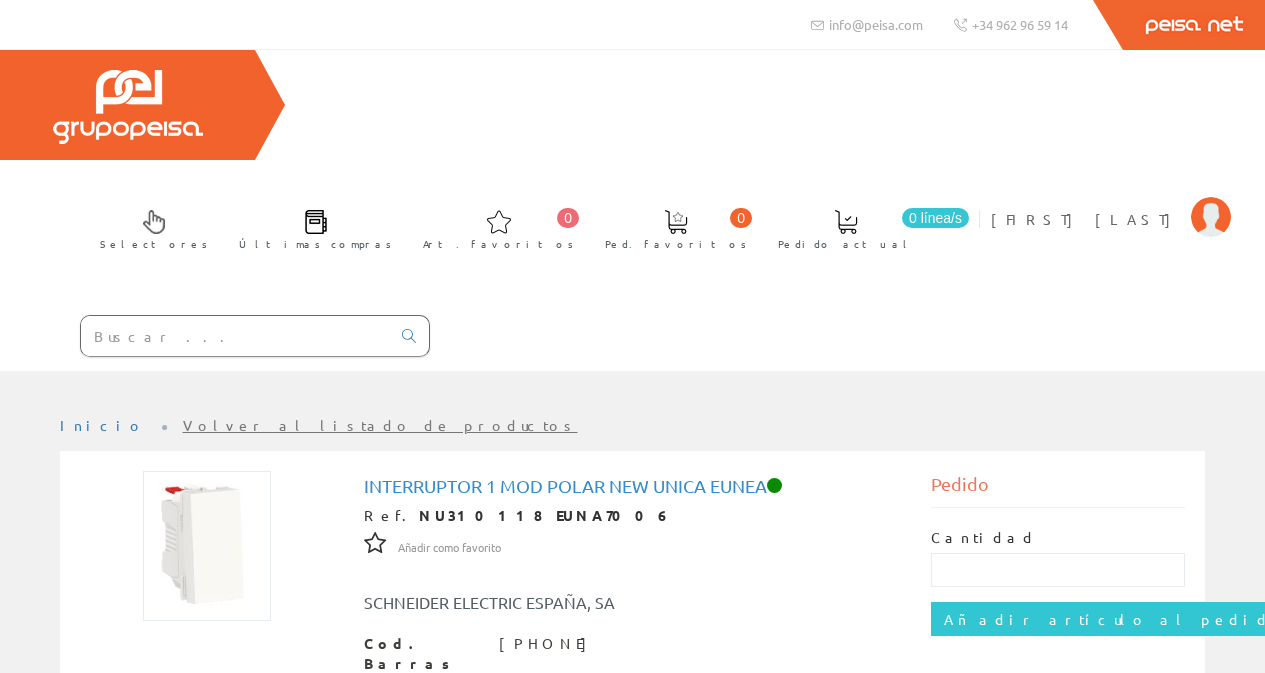 scroll, scrollTop: 344, scrollLeft: 0, axis: vertical 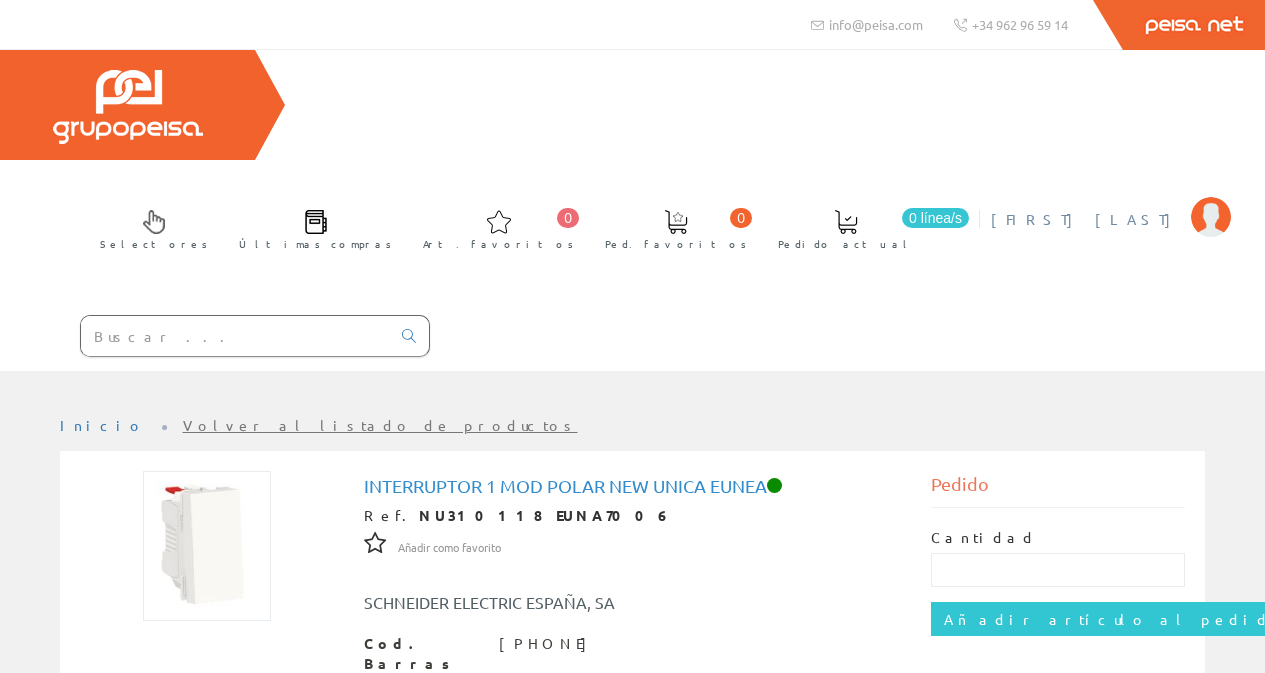 click at bounding box center (1211, 217) 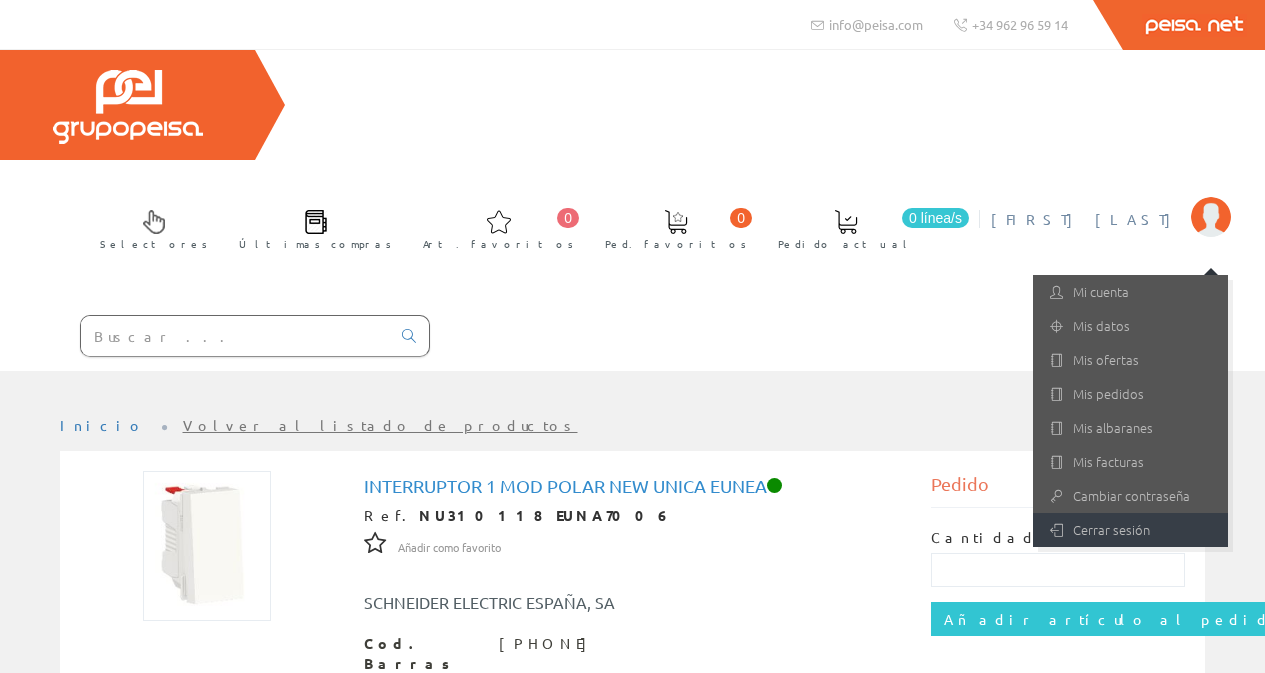 click on "Cerrar sesión" at bounding box center [1130, 530] 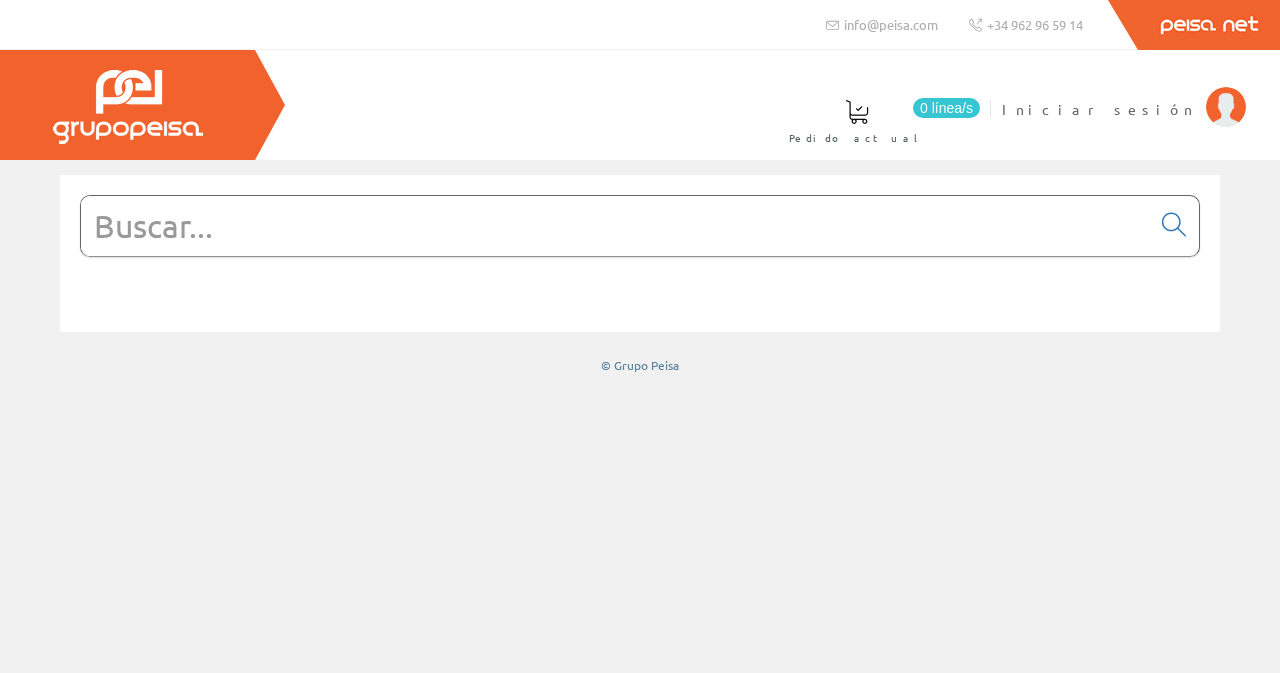 scroll, scrollTop: 0, scrollLeft: 0, axis: both 